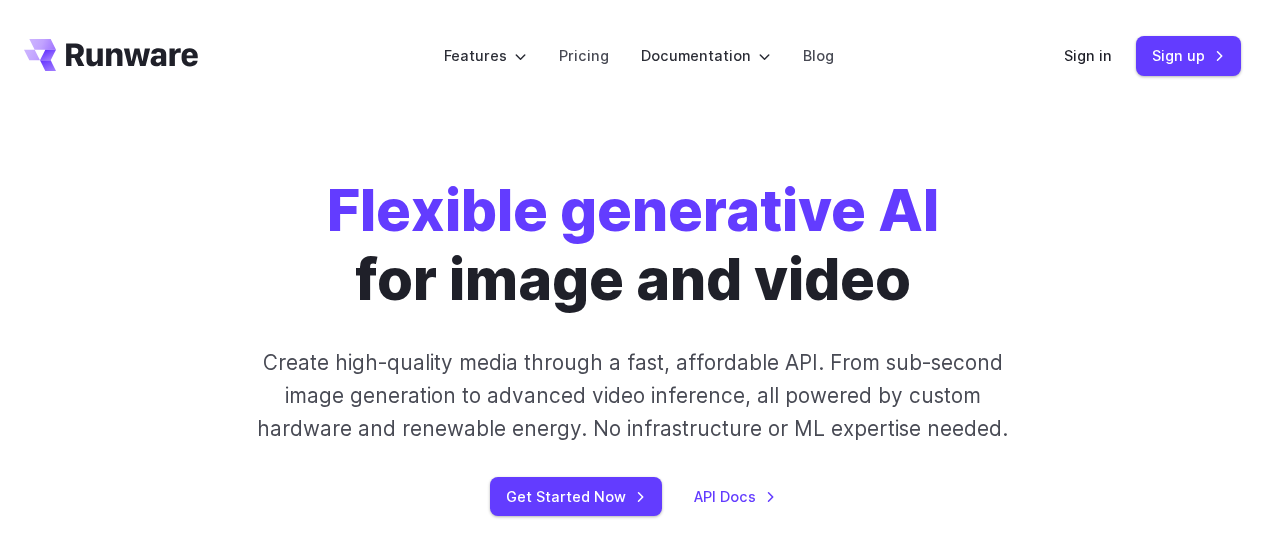 scroll, scrollTop: 202, scrollLeft: 0, axis: vertical 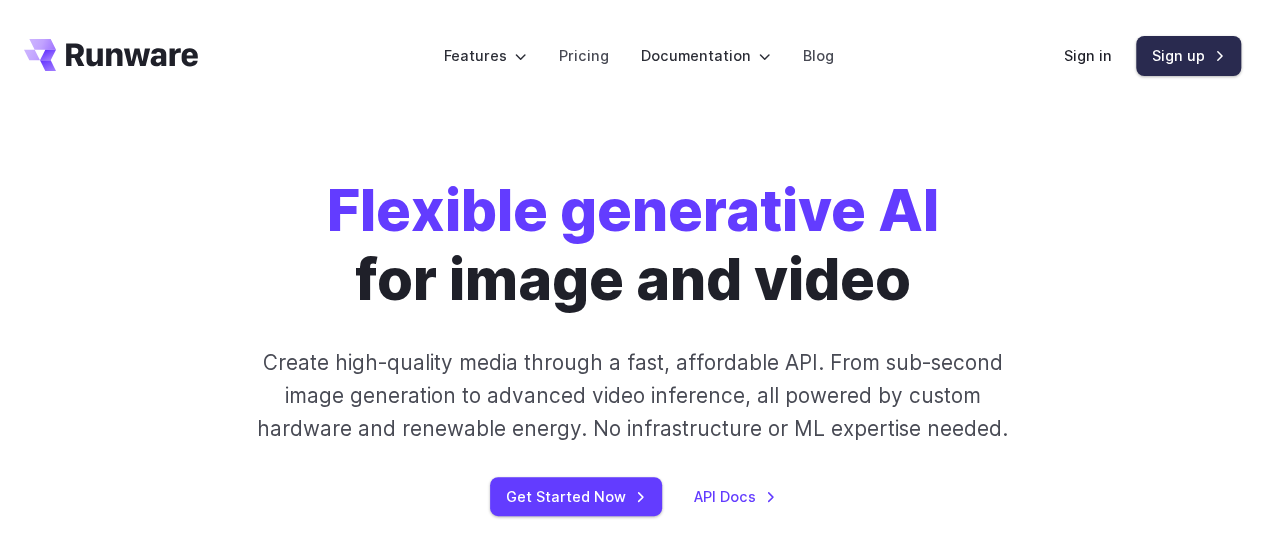click on "Sign up" at bounding box center (1188, 55) 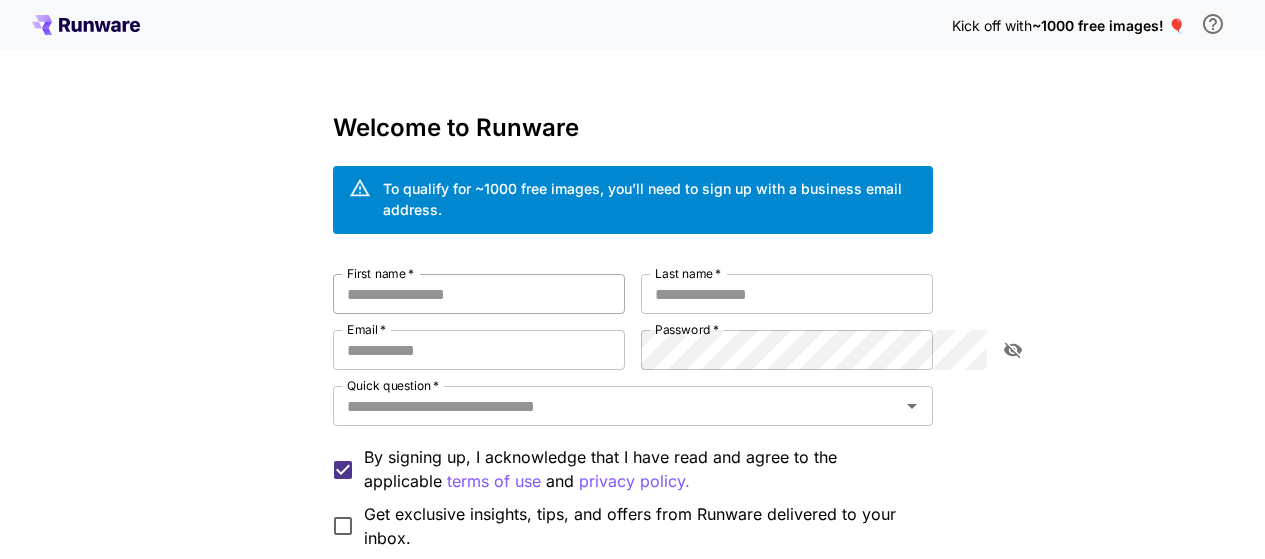 scroll, scrollTop: 0, scrollLeft: 0, axis: both 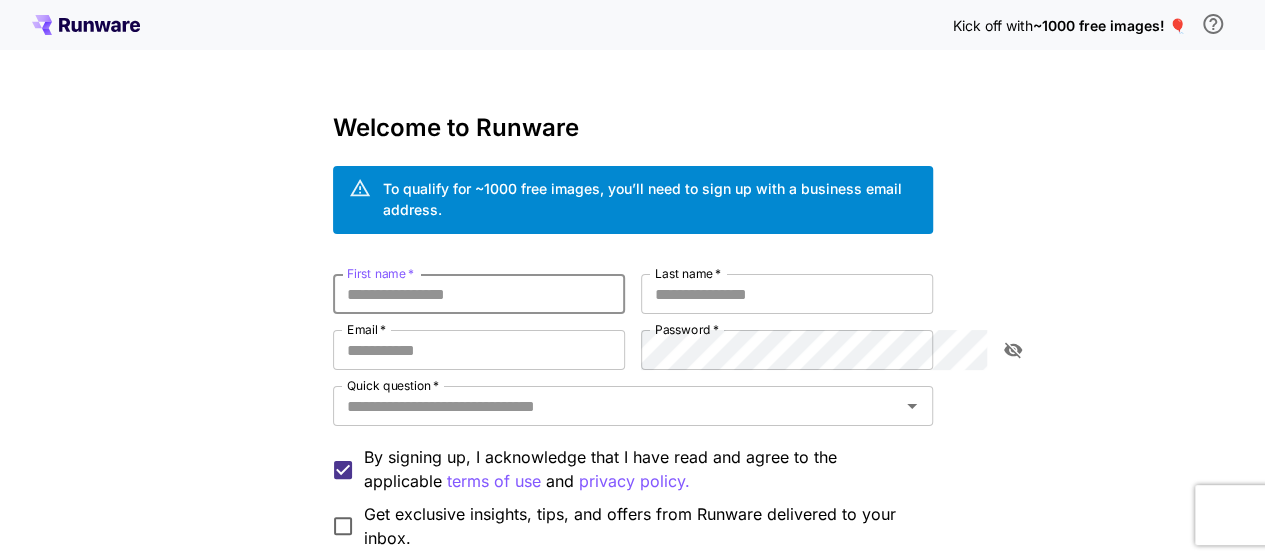 click on "First name   *" at bounding box center (479, 294) 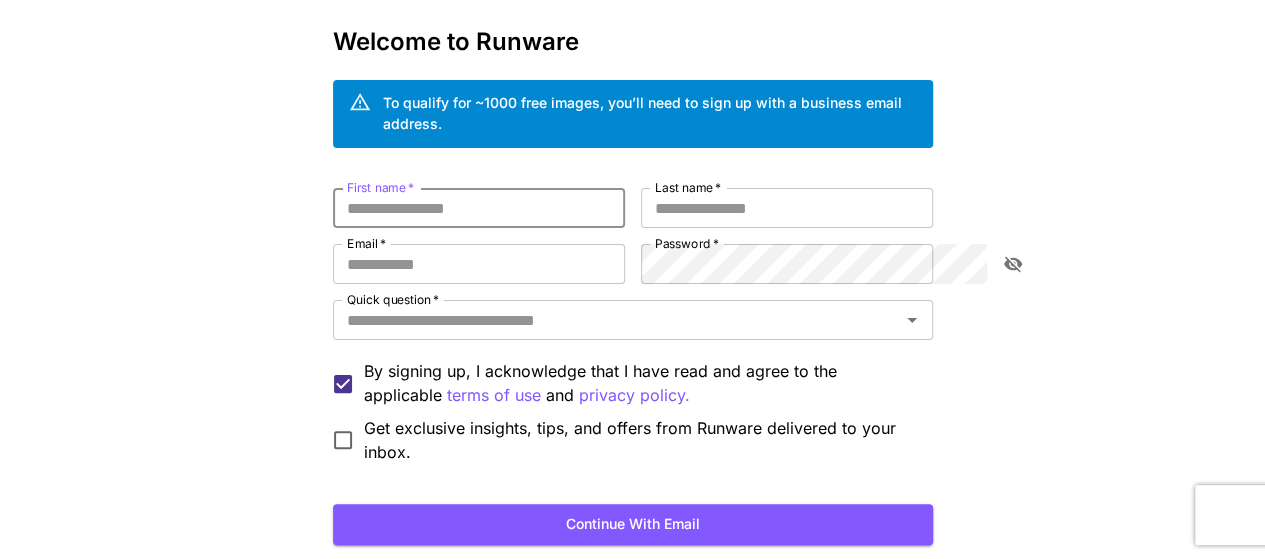 scroll, scrollTop: 90, scrollLeft: 0, axis: vertical 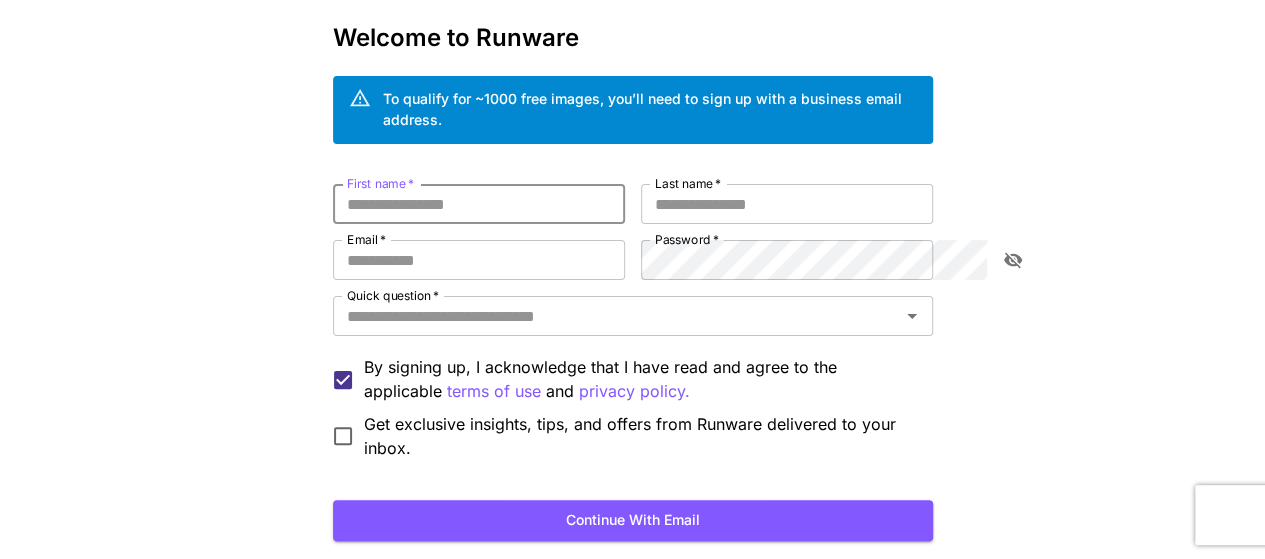 click on "First name   *" at bounding box center (479, 204) 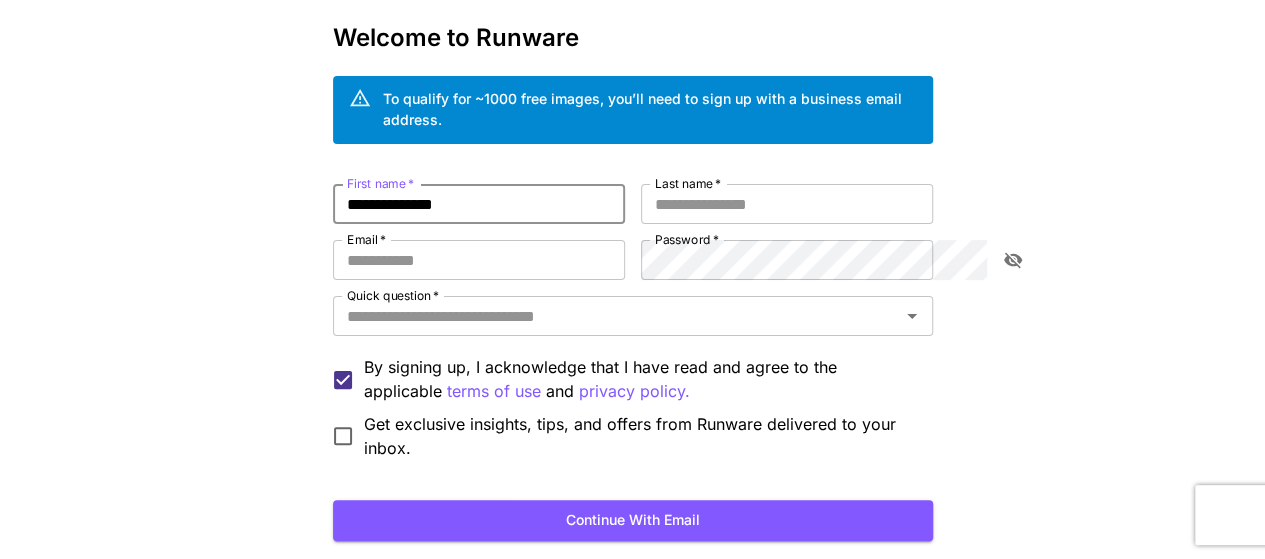 type on "**********" 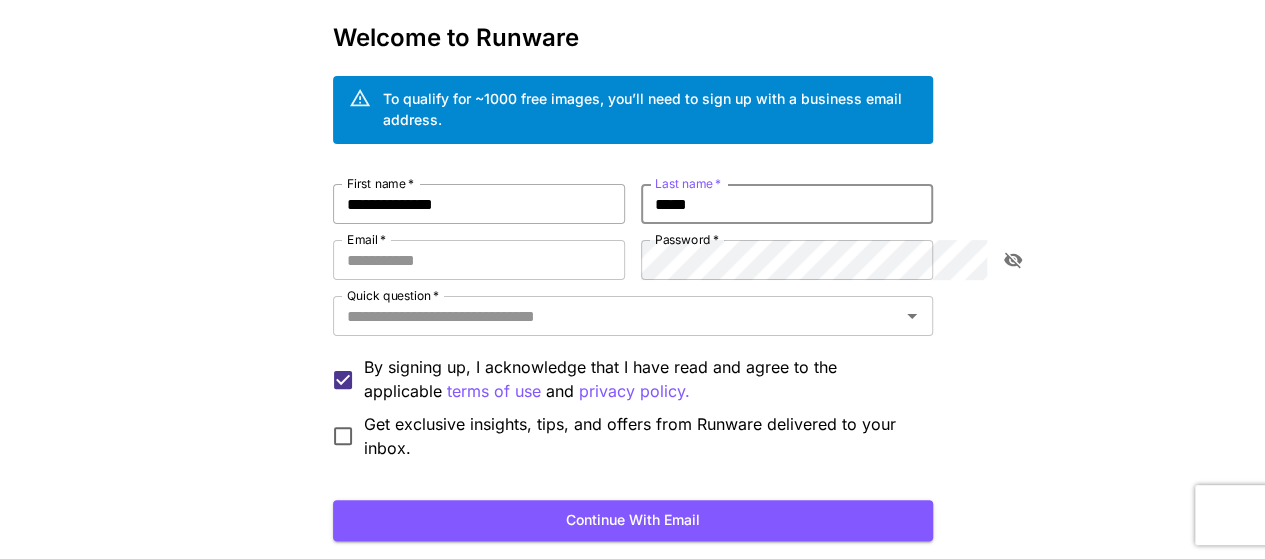 type on "*****" 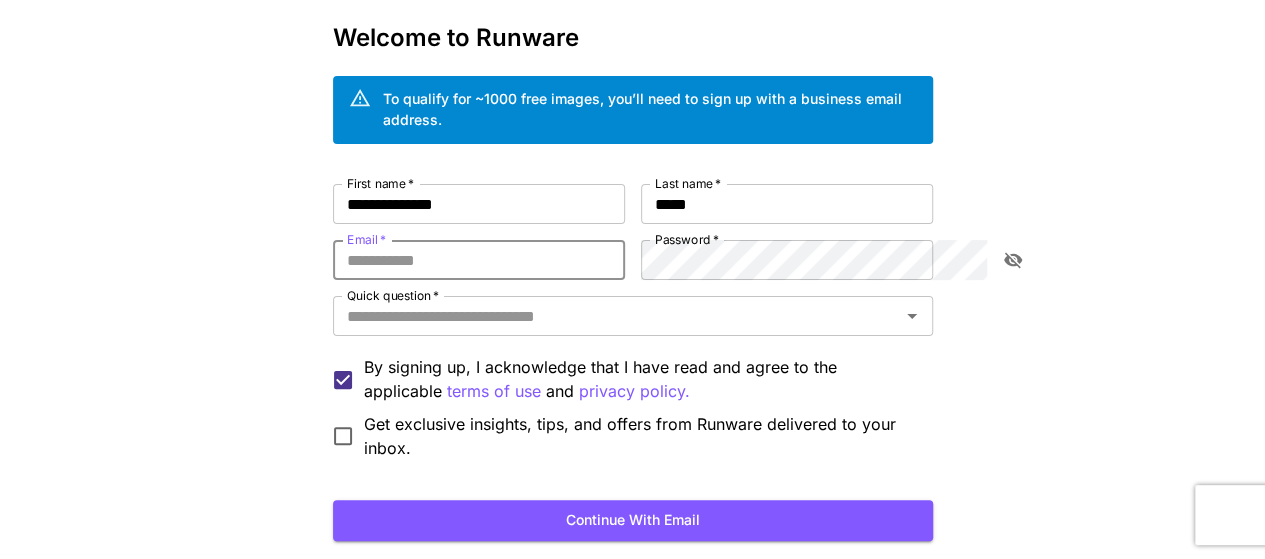 click on "Email   *" at bounding box center (479, 260) 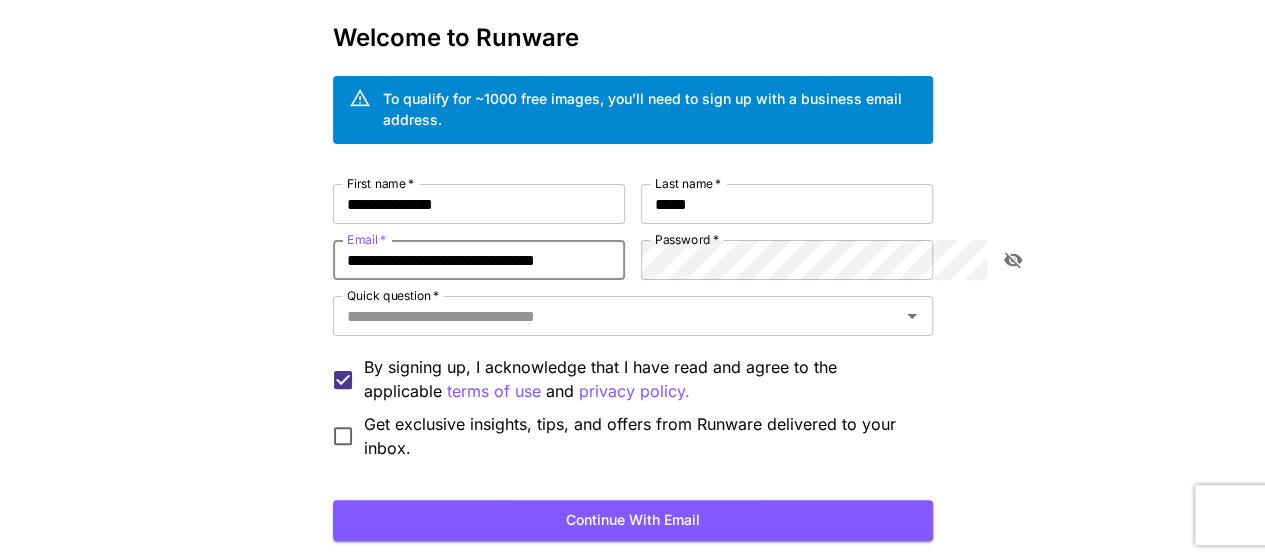 type on "**********" 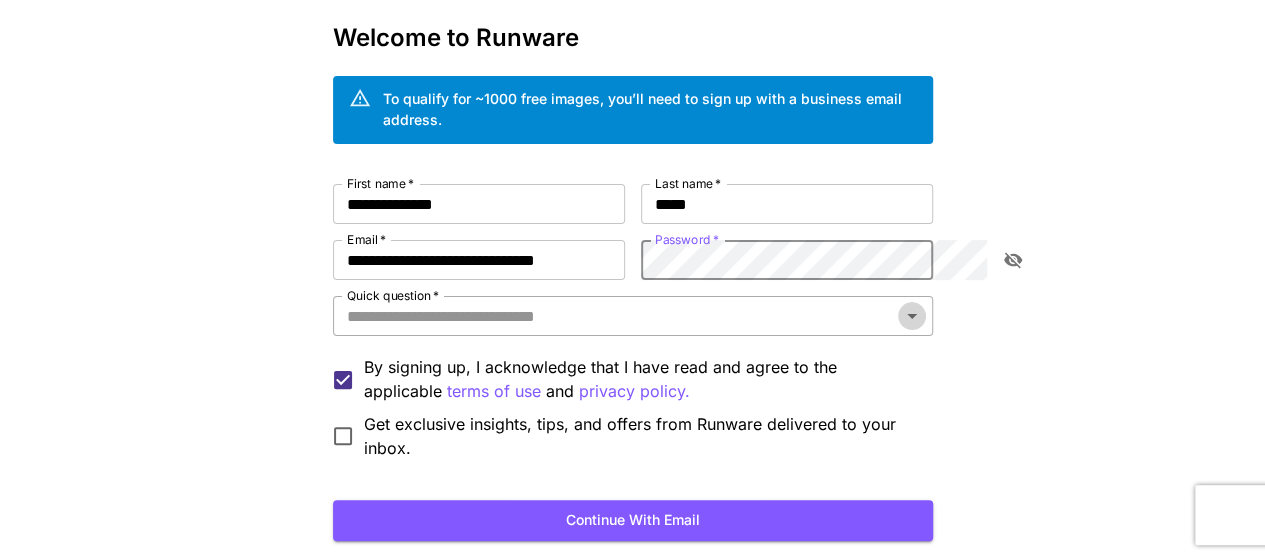 click 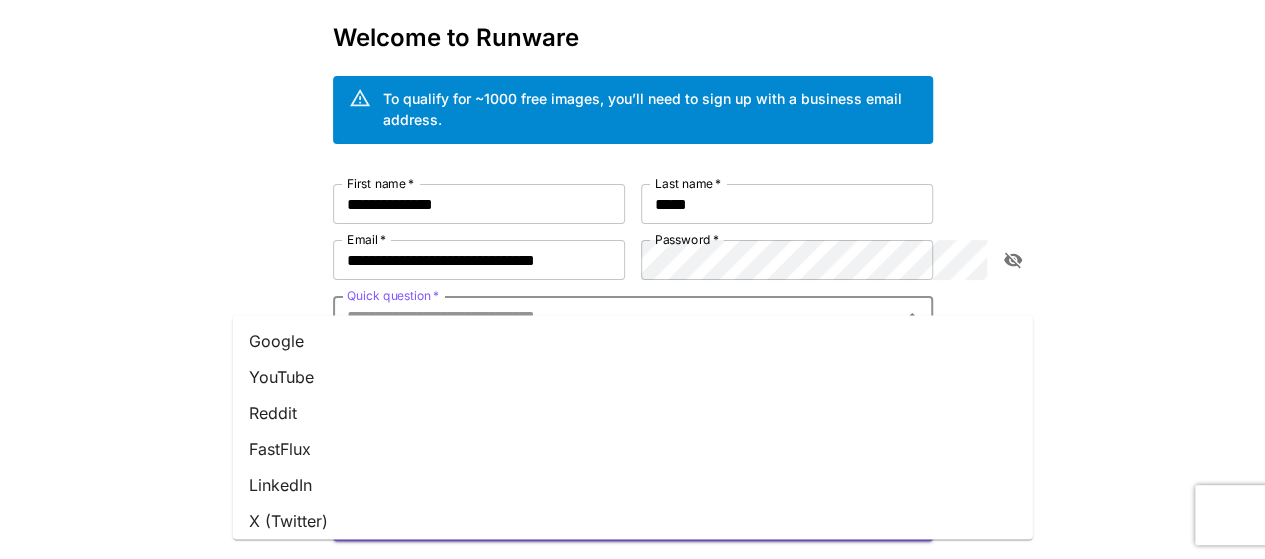 click on "YouTube" at bounding box center [633, 377] 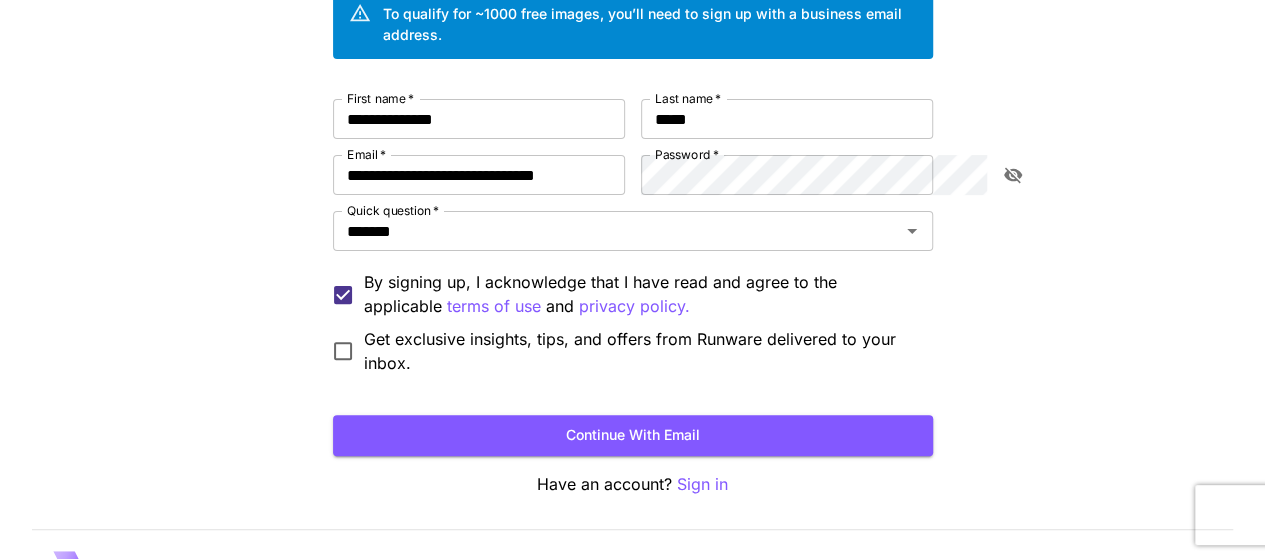 scroll, scrollTop: 176, scrollLeft: 0, axis: vertical 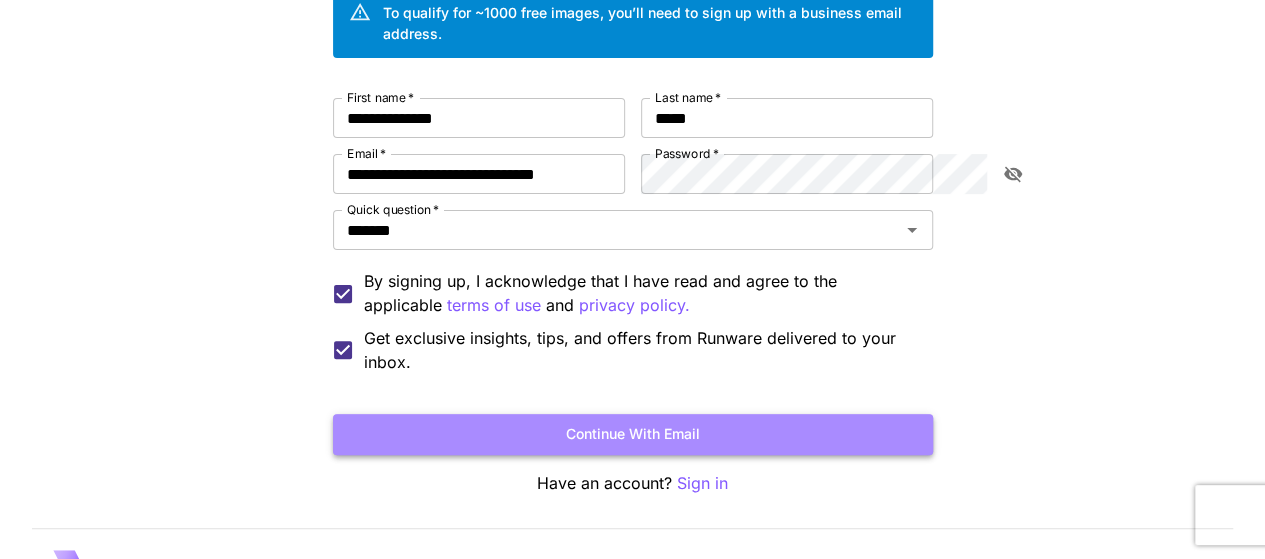click on "Continue with email" at bounding box center [633, 434] 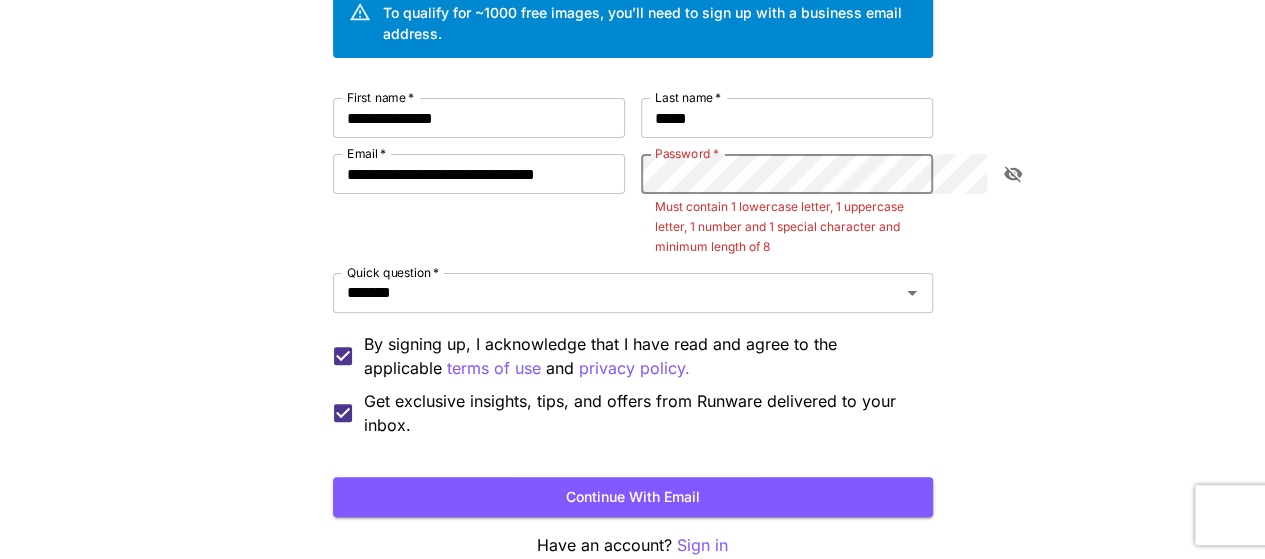 click 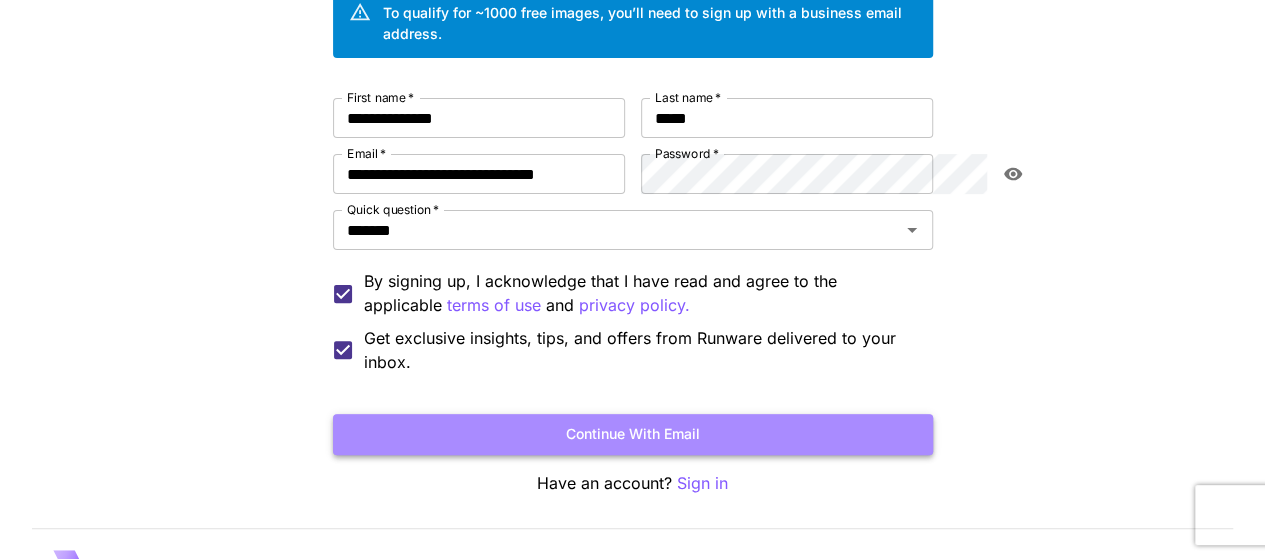 click on "Continue with email" at bounding box center [633, 434] 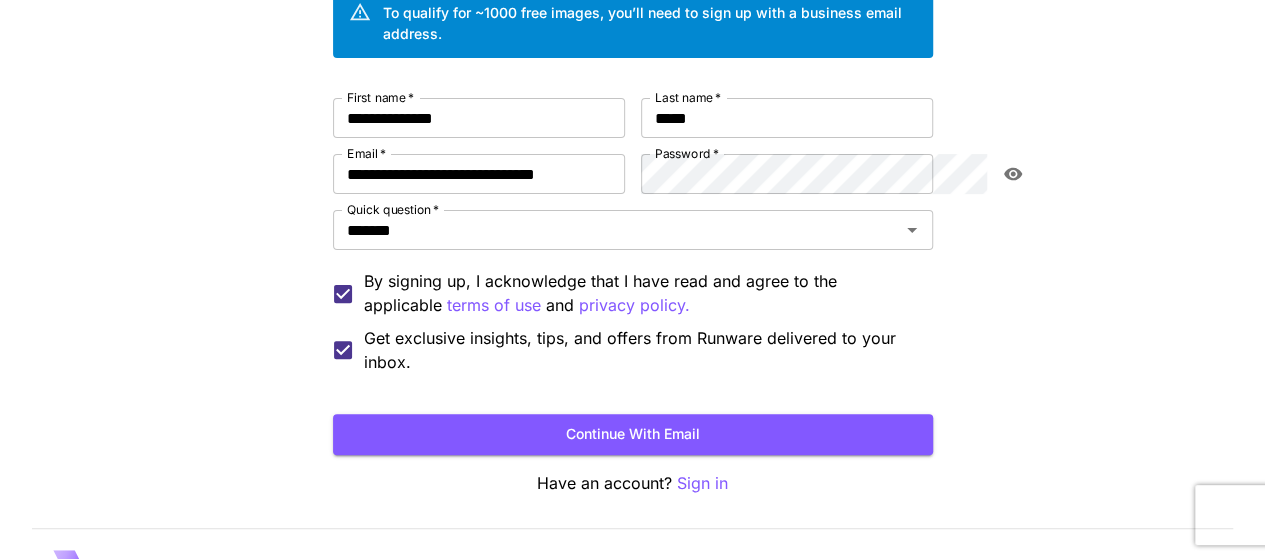 scroll, scrollTop: 0, scrollLeft: 0, axis: both 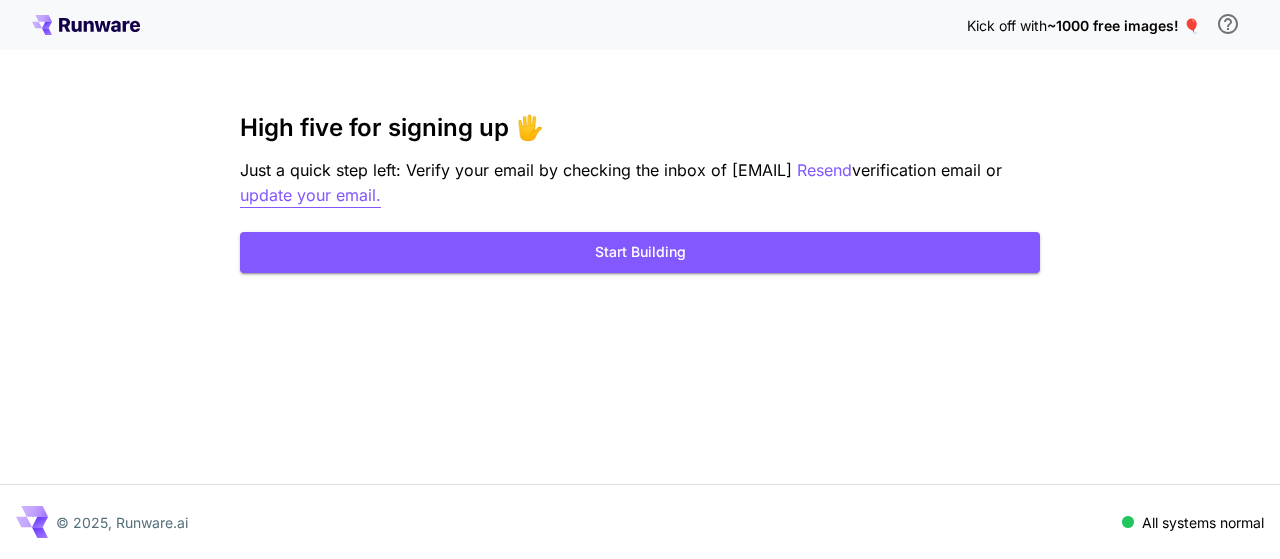 click on "update your email." at bounding box center [310, 195] 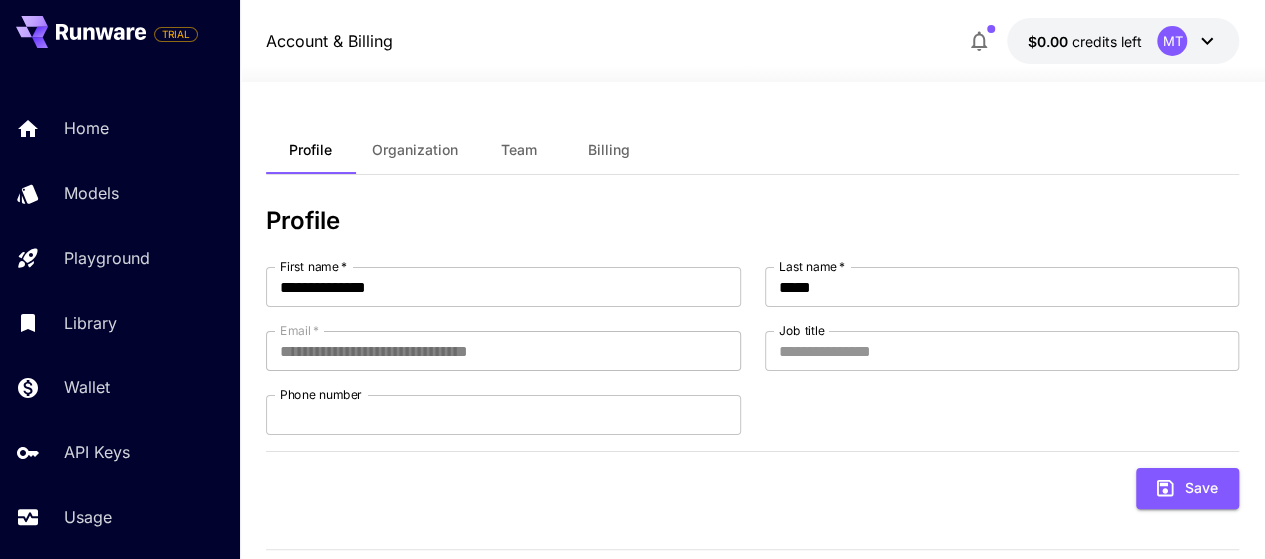 click 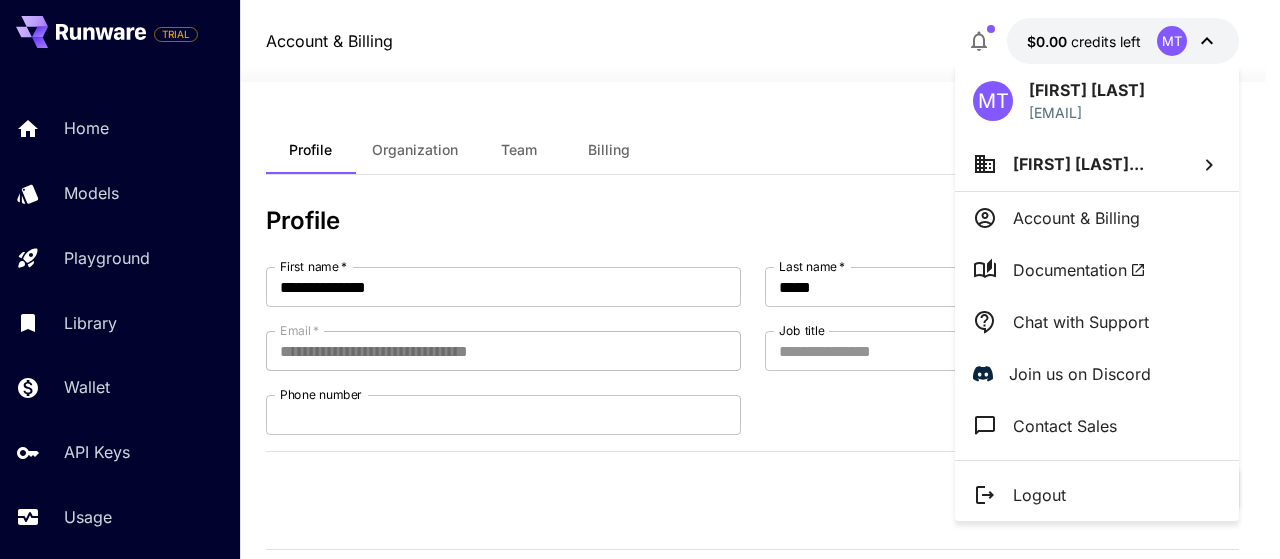 click at bounding box center [640, 279] 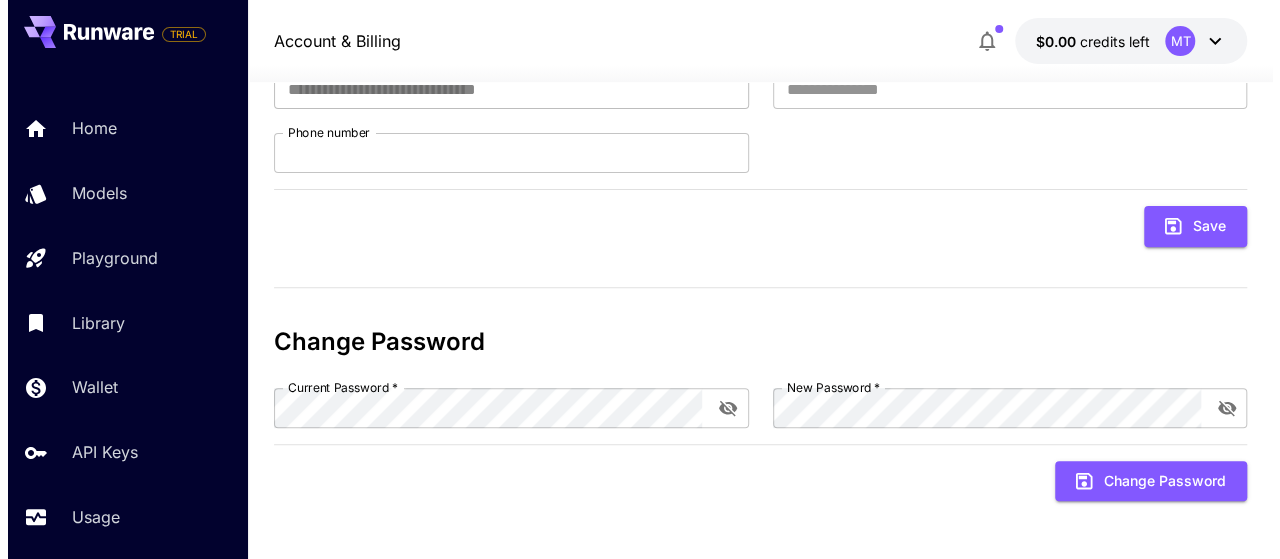 scroll, scrollTop: 0, scrollLeft: 0, axis: both 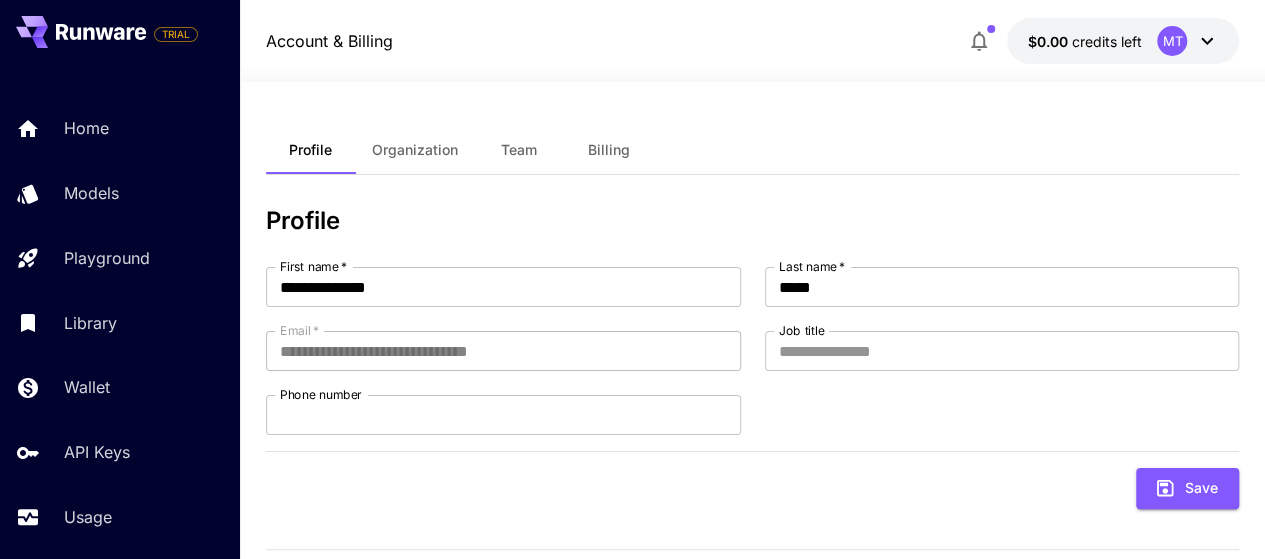 click 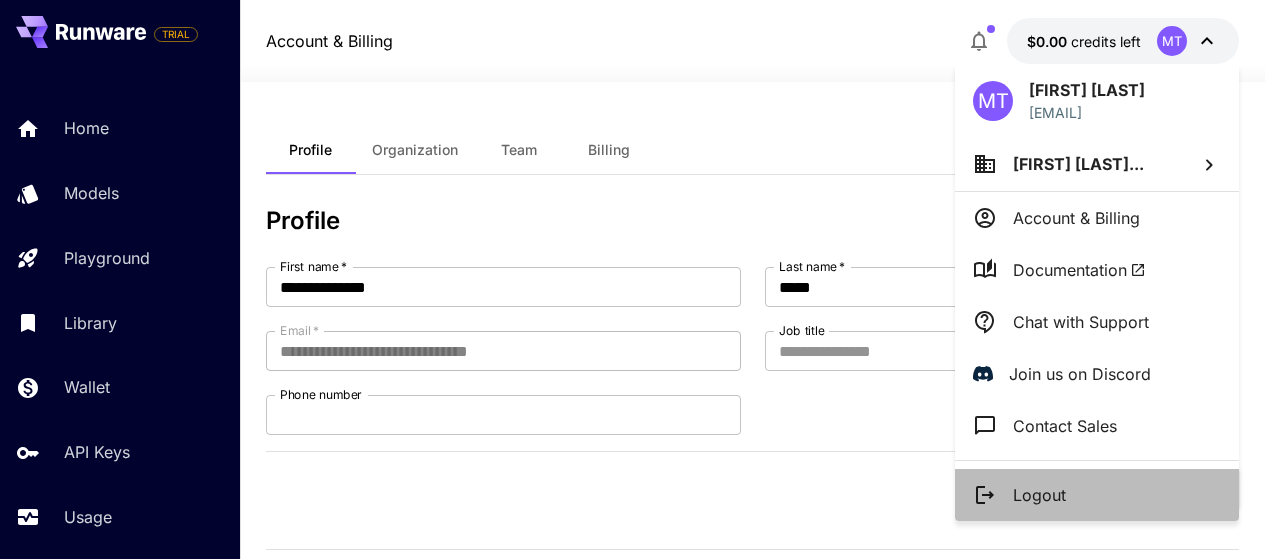 click on "Logout" at bounding box center (1039, 495) 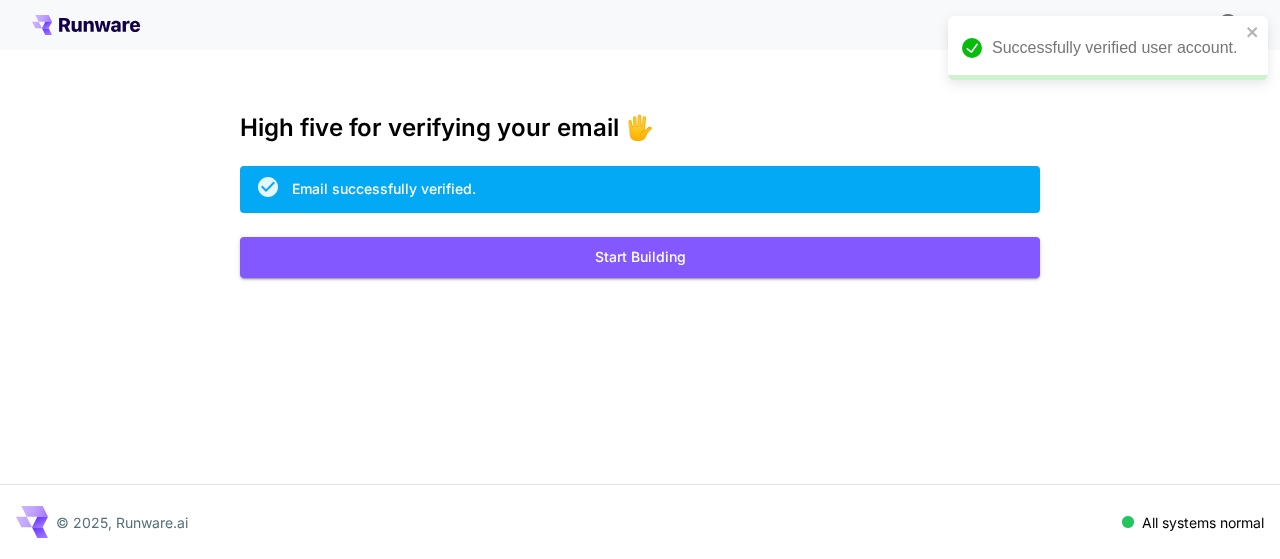 scroll, scrollTop: 0, scrollLeft: 0, axis: both 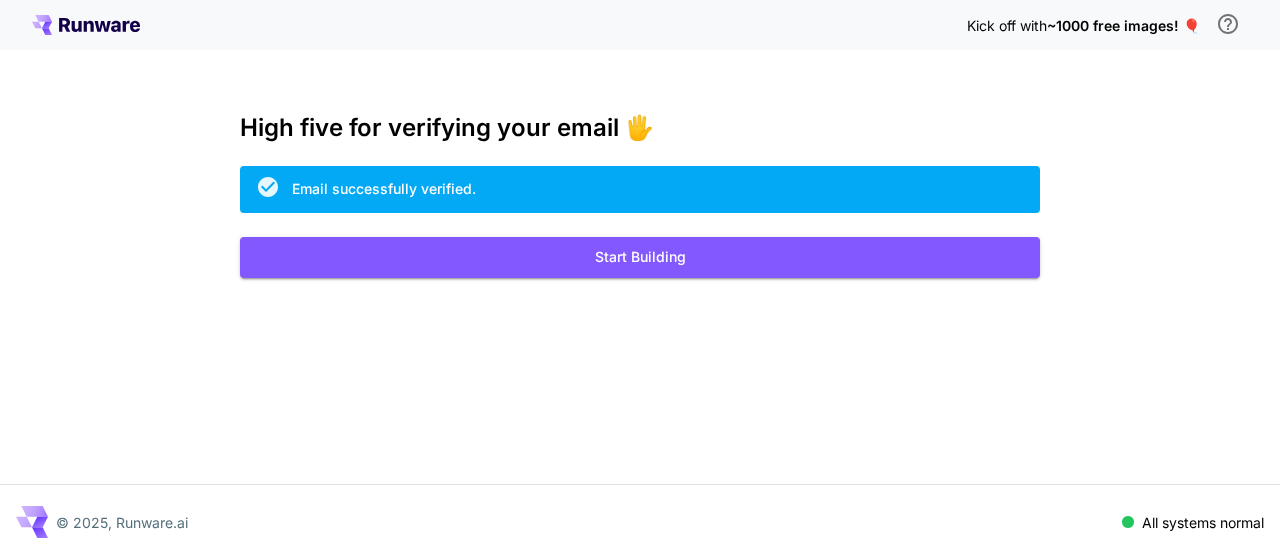 click on "~1000 free images! 🎈" at bounding box center (1123, 25) 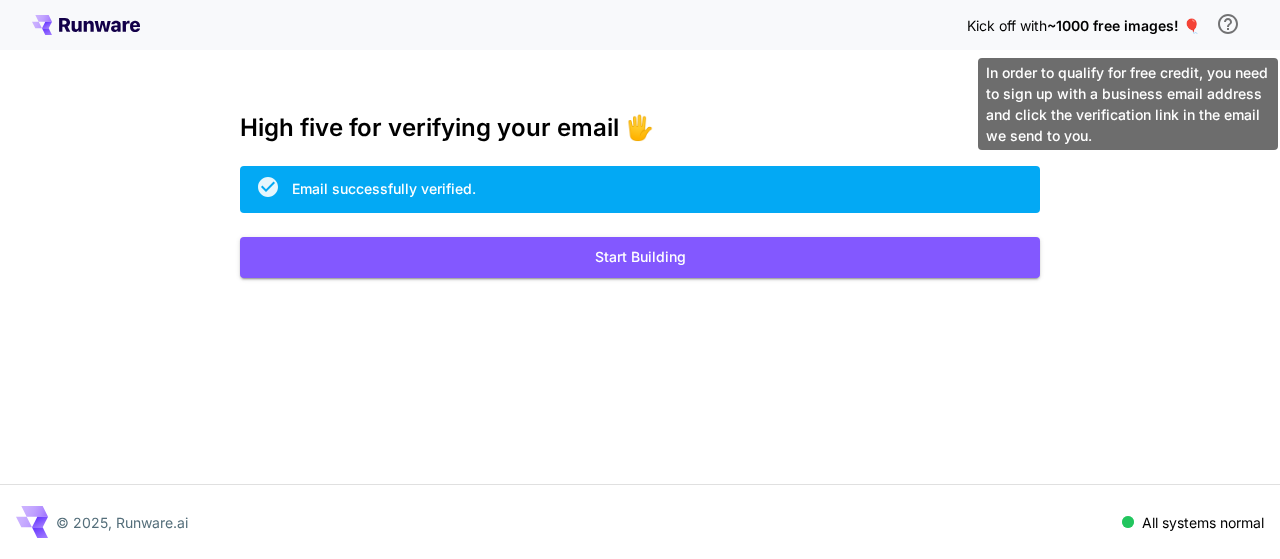 click on "In order to qualify for free credit, you need to sign up with a business email address and click the verification link in the email we send to you." at bounding box center [1128, 104] 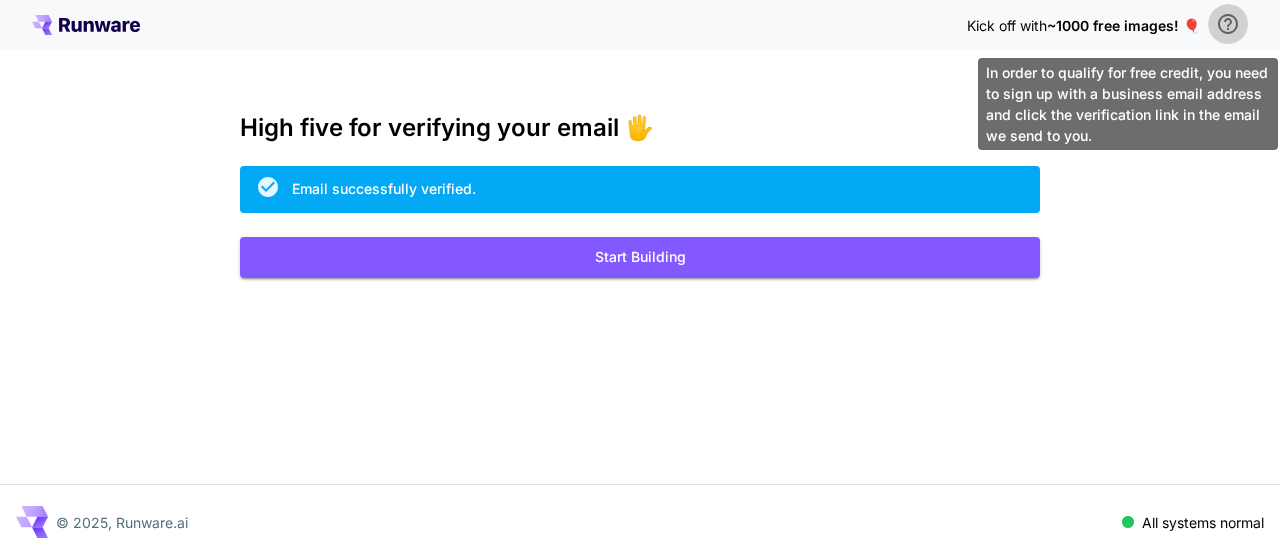 click 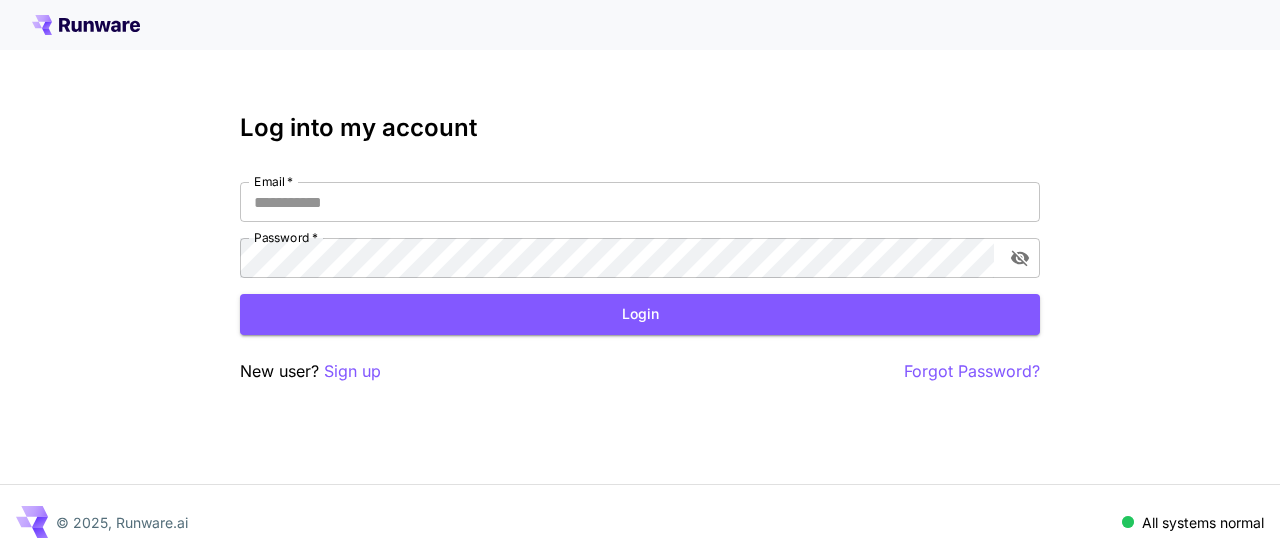scroll, scrollTop: 0, scrollLeft: 0, axis: both 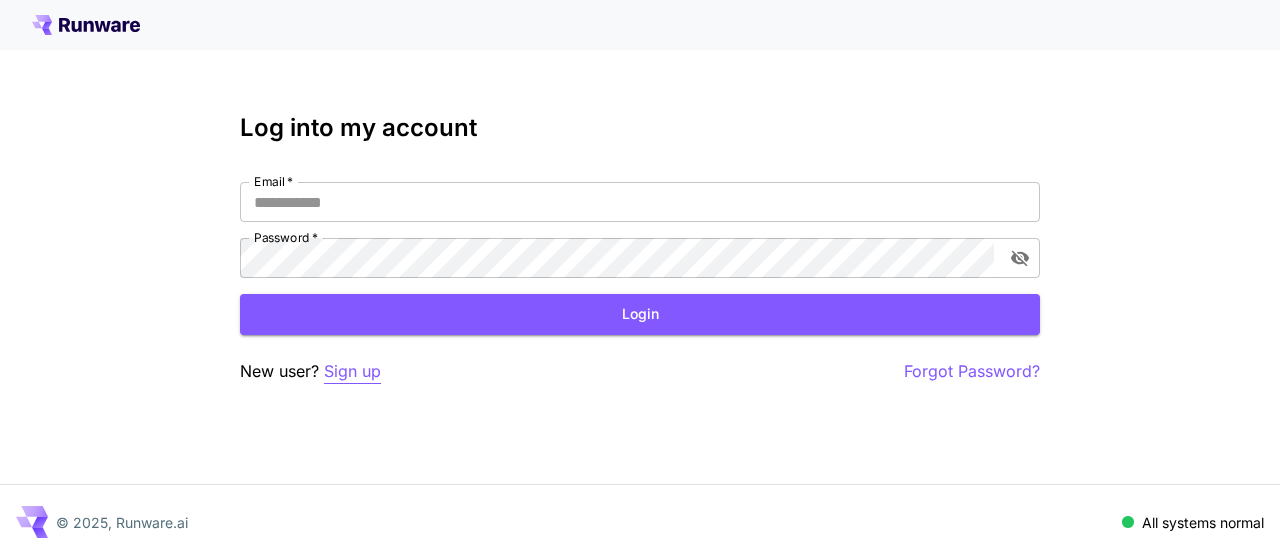 type on "**********" 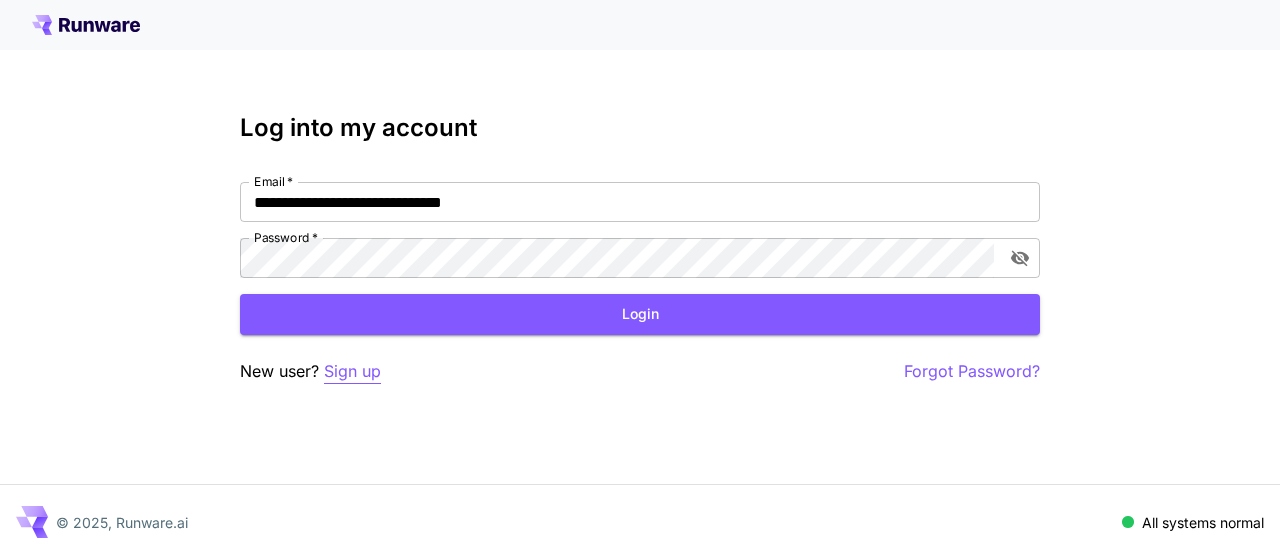 click on "Sign up" at bounding box center (352, 371) 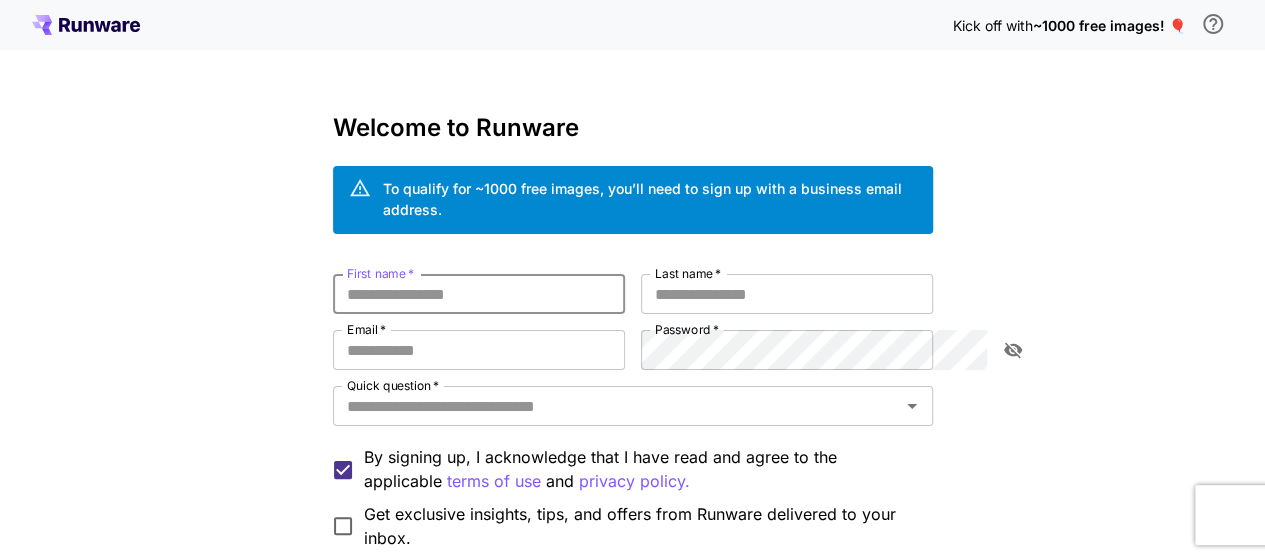 click on "First name   *" at bounding box center [479, 294] 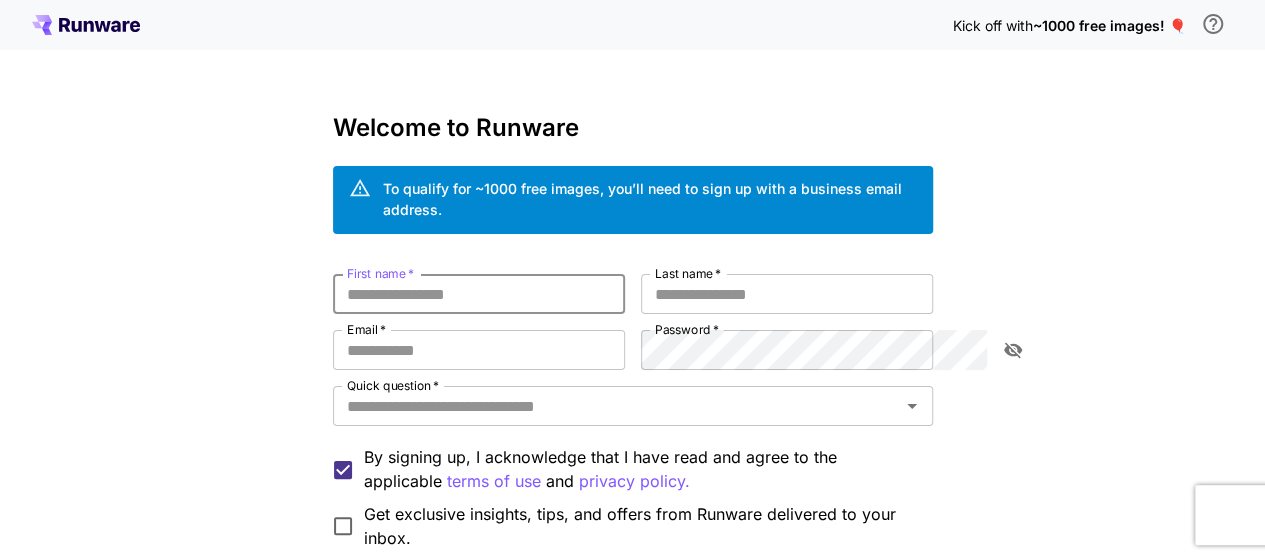 paste on "**********" 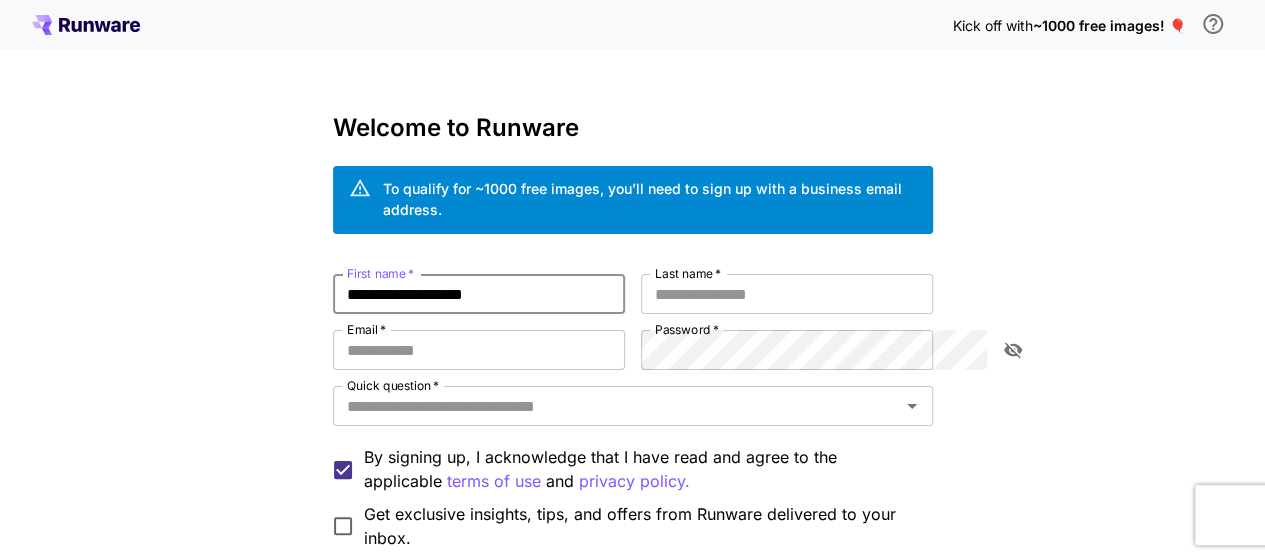 scroll, scrollTop: 0, scrollLeft: 0, axis: both 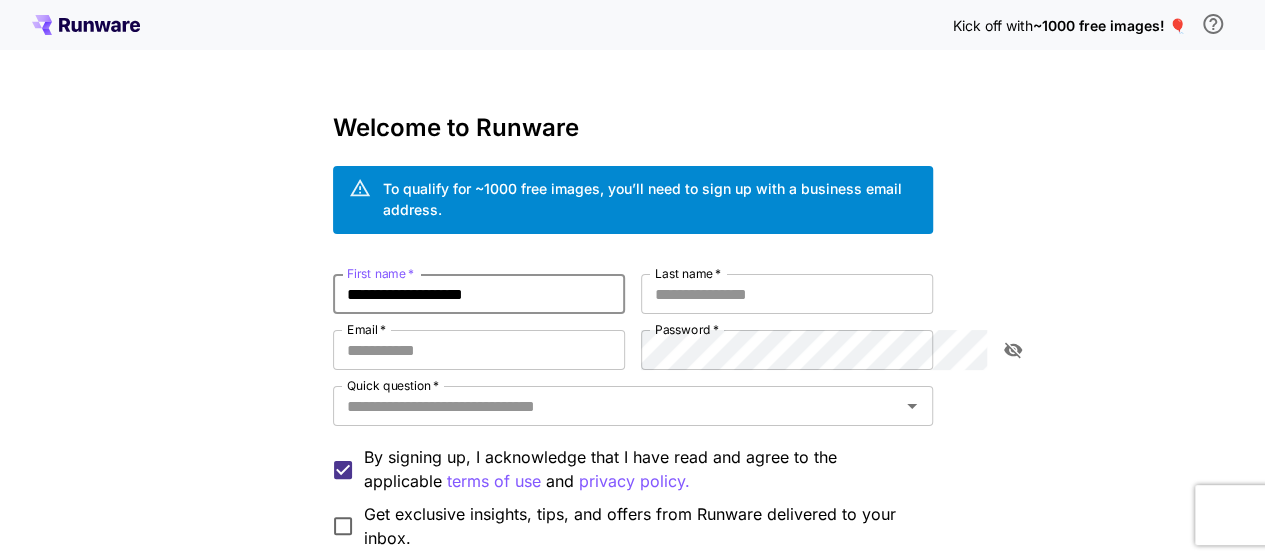 drag, startPoint x: 328, startPoint y: 275, endPoint x: 480, endPoint y: 276, distance: 152.0033 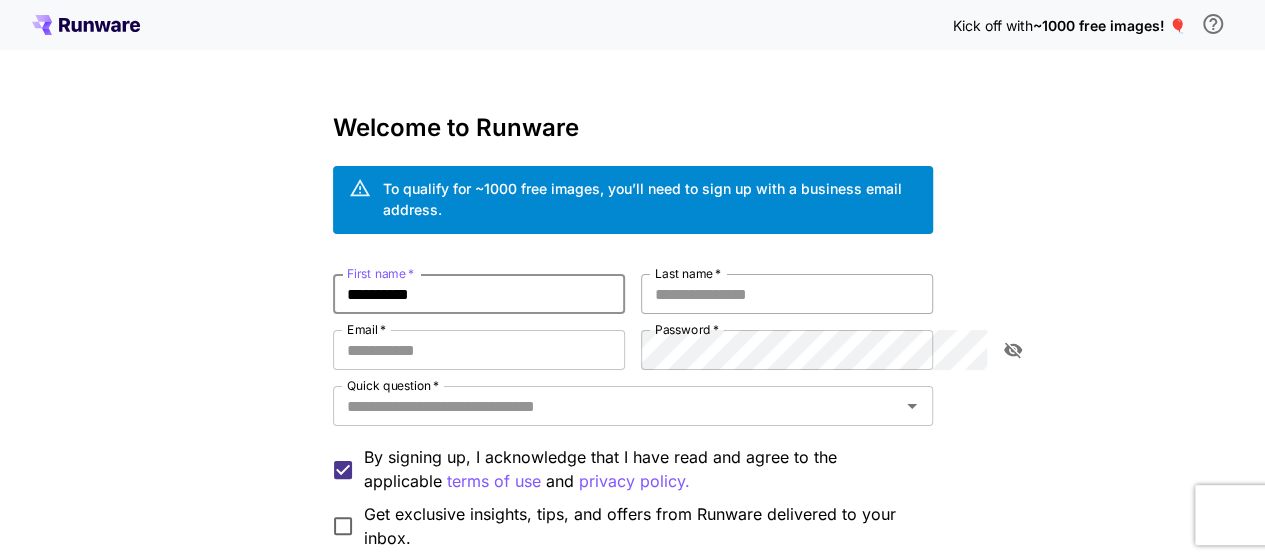 type on "**********" 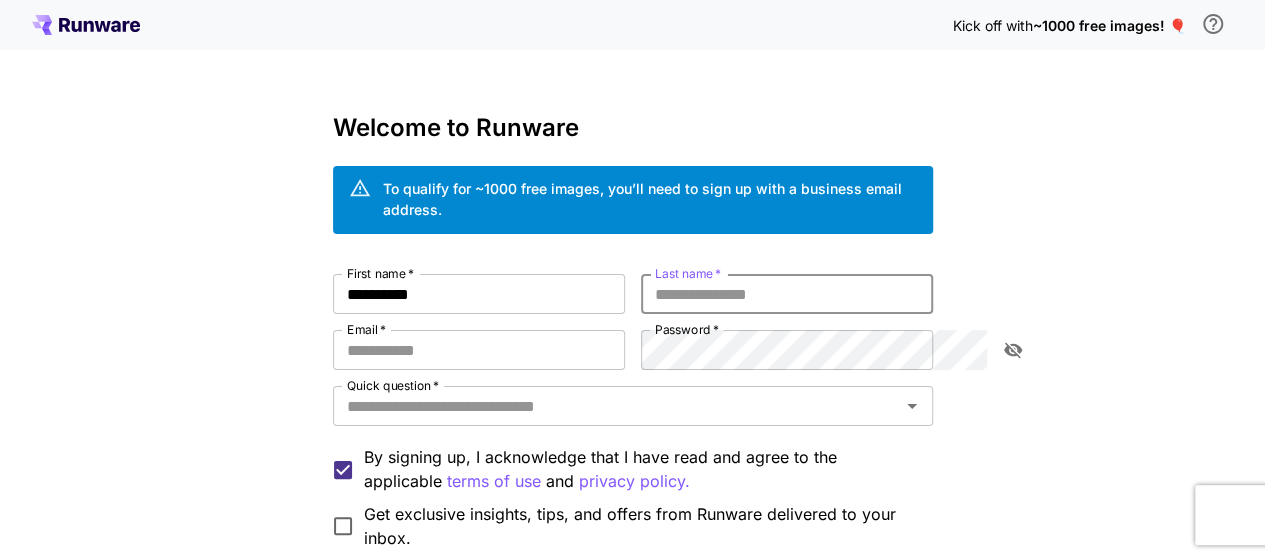 click on "Last name   *" at bounding box center [787, 294] 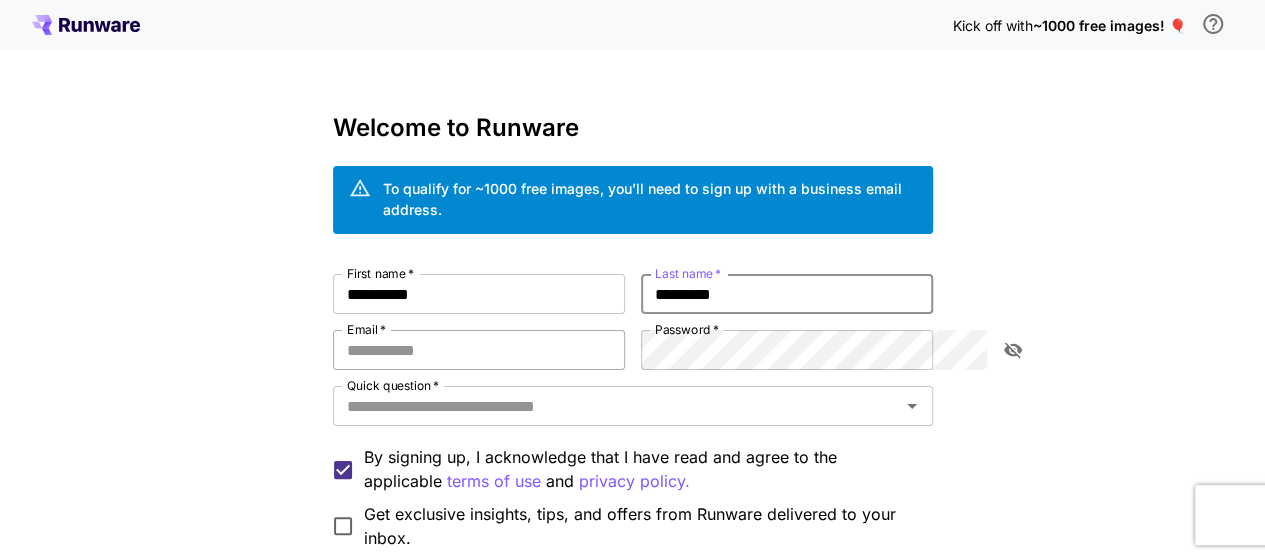 type on "*********" 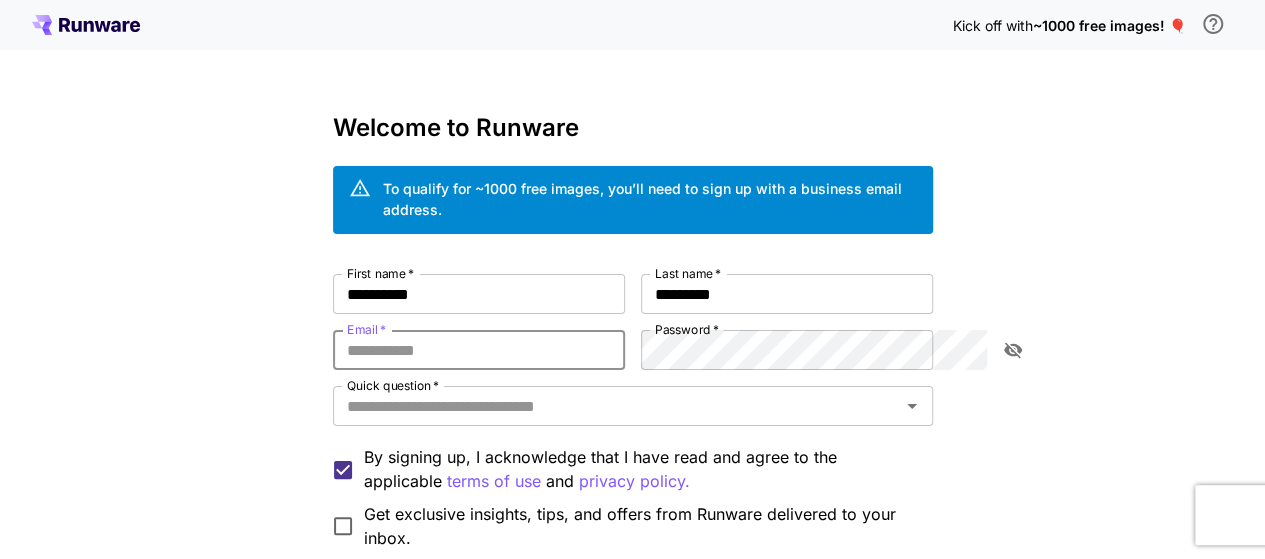 click on "Email   *" at bounding box center (479, 350) 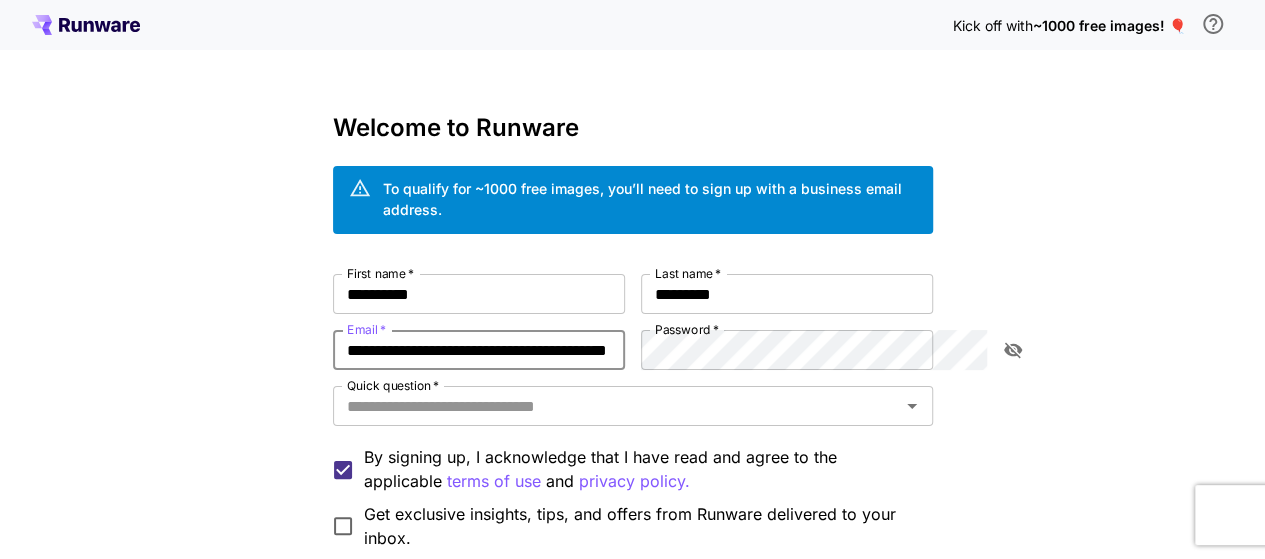 scroll, scrollTop: 0, scrollLeft: 16, axis: horizontal 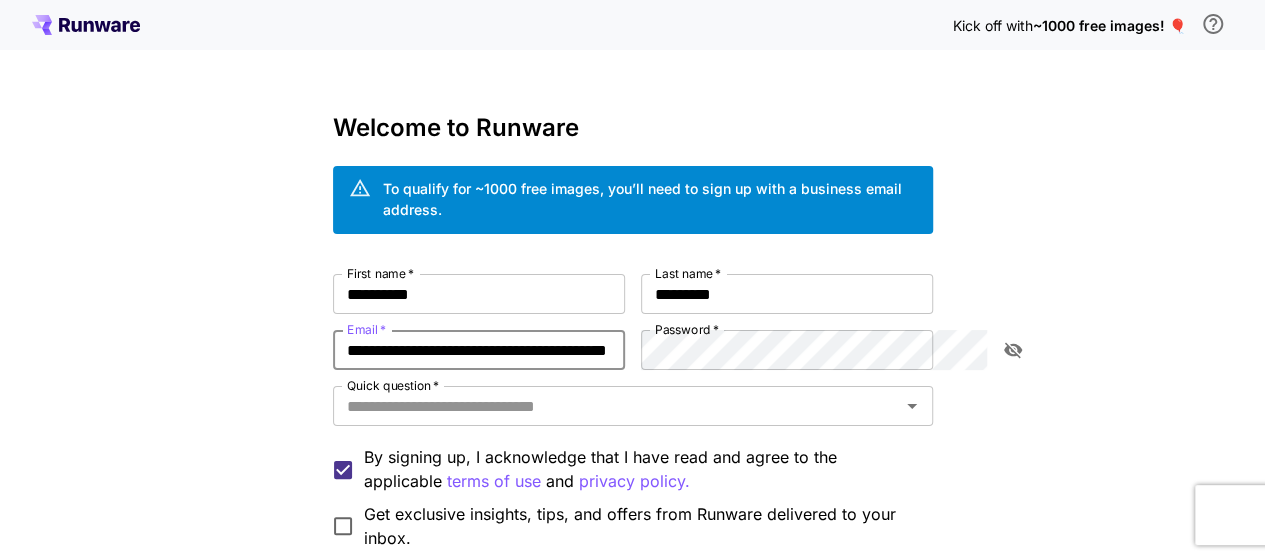 type on "**********" 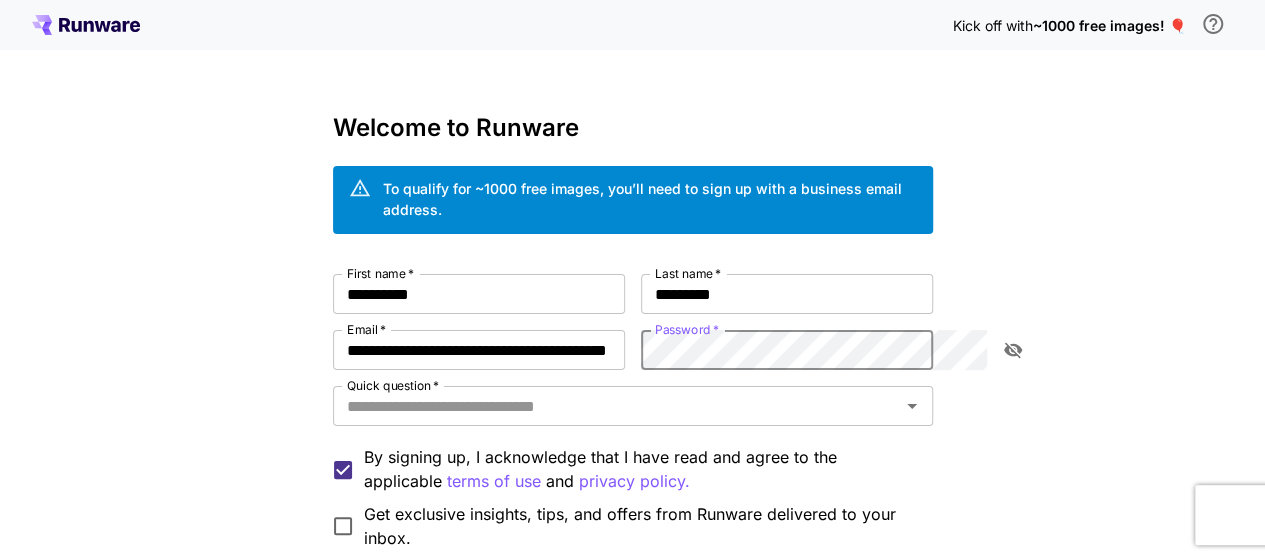 scroll, scrollTop: 0, scrollLeft: 0, axis: both 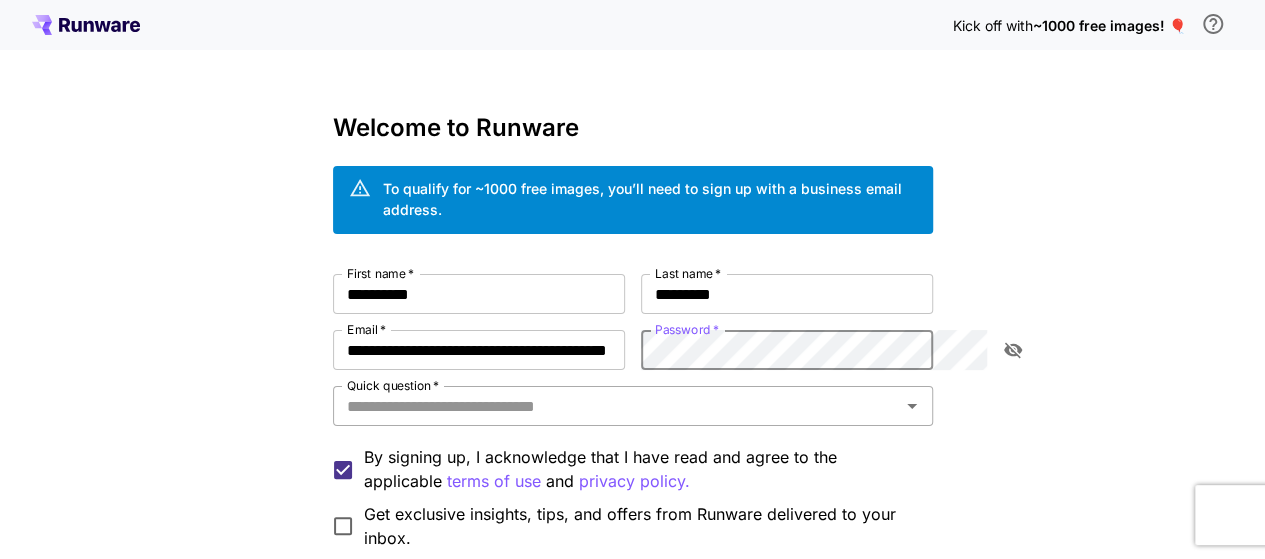 click on "Quick question   *" at bounding box center [616, 406] 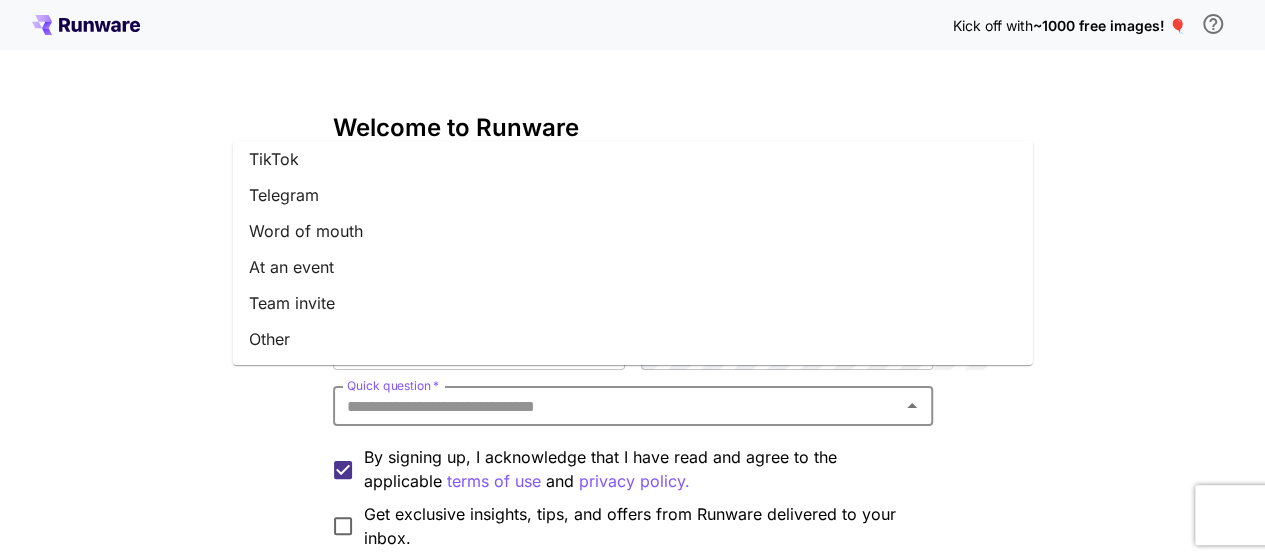 scroll, scrollTop: 0, scrollLeft: 0, axis: both 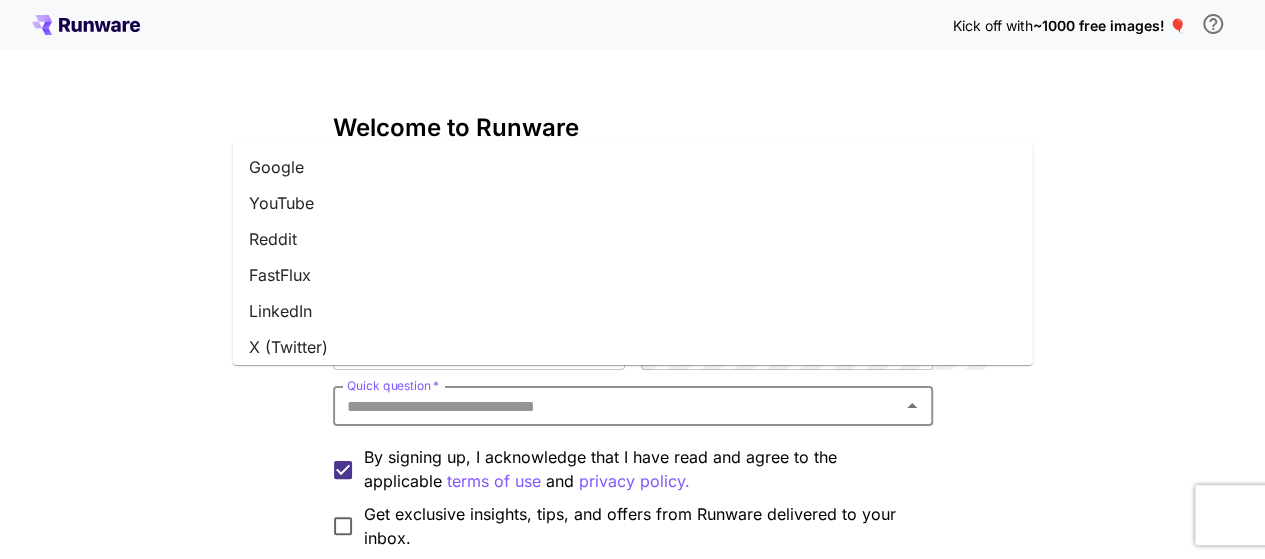 click on "YouTube" at bounding box center (633, 203) 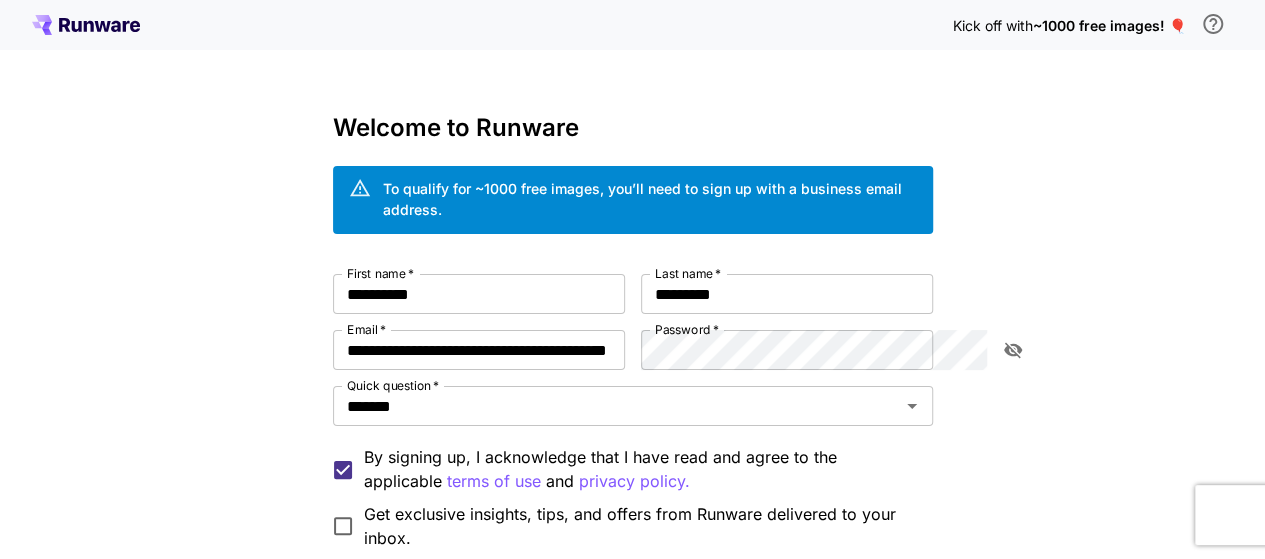 scroll, scrollTop: 192, scrollLeft: 0, axis: vertical 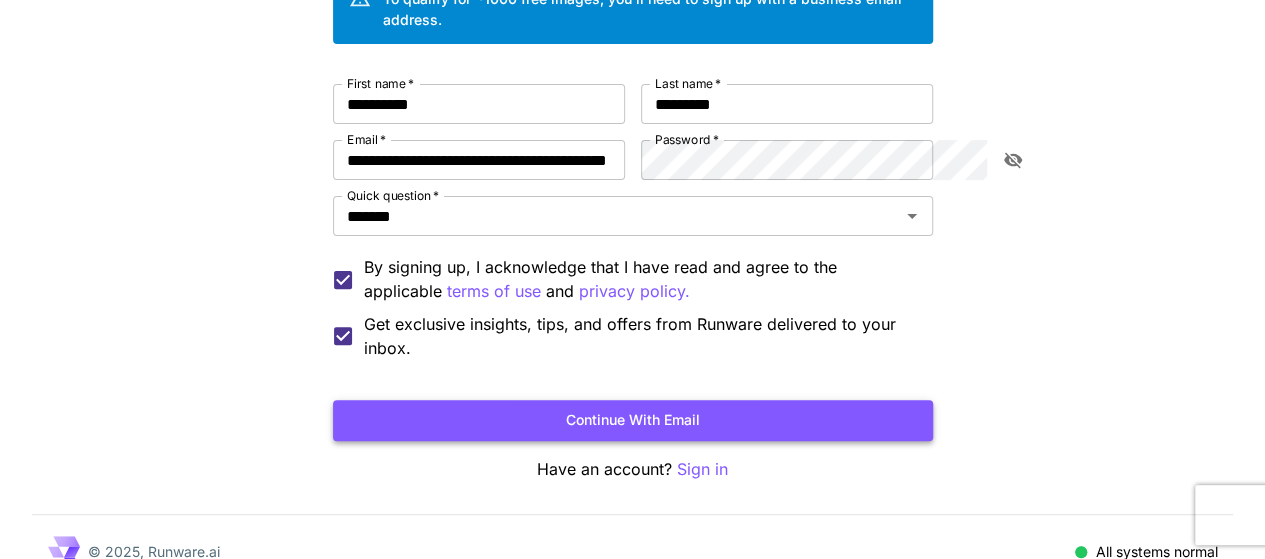 click on "Continue with email" at bounding box center [633, 420] 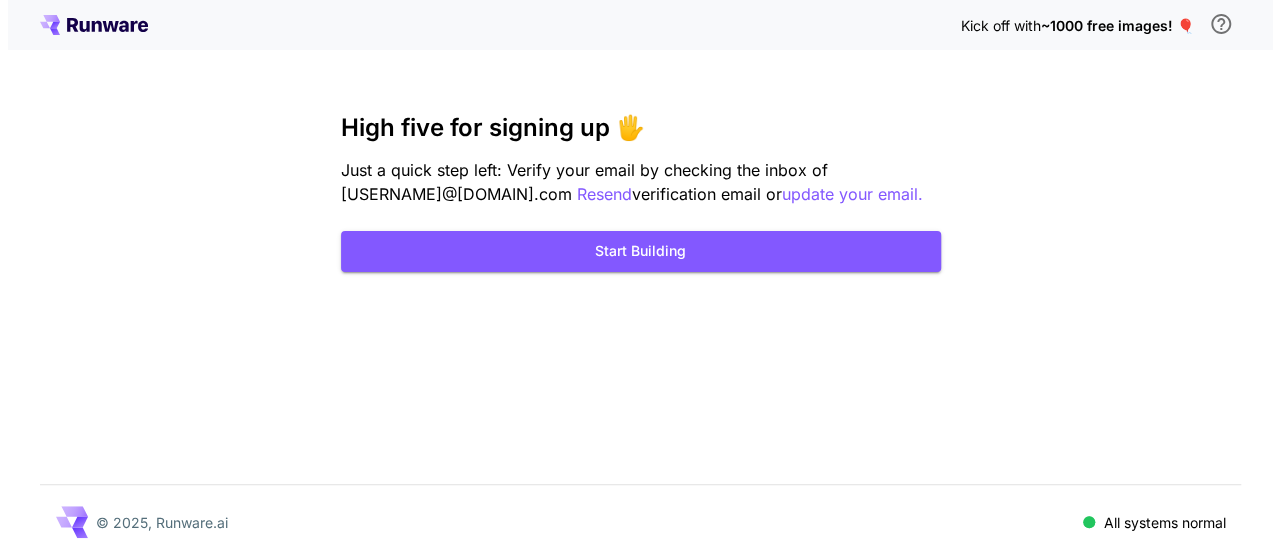 scroll, scrollTop: 0, scrollLeft: 0, axis: both 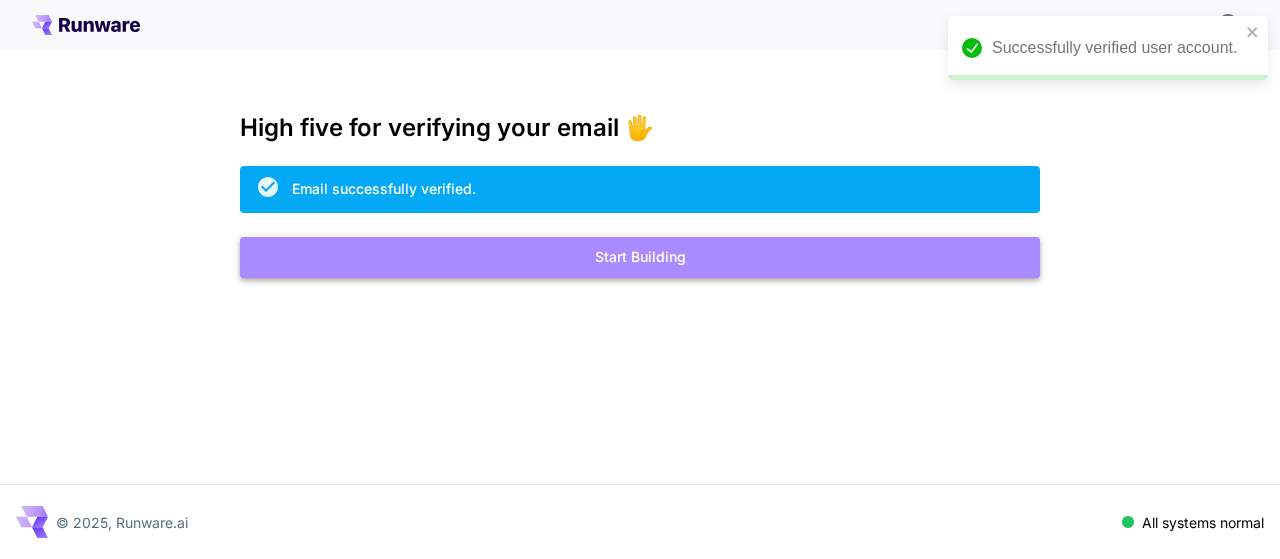click on "Start Building" at bounding box center [640, 257] 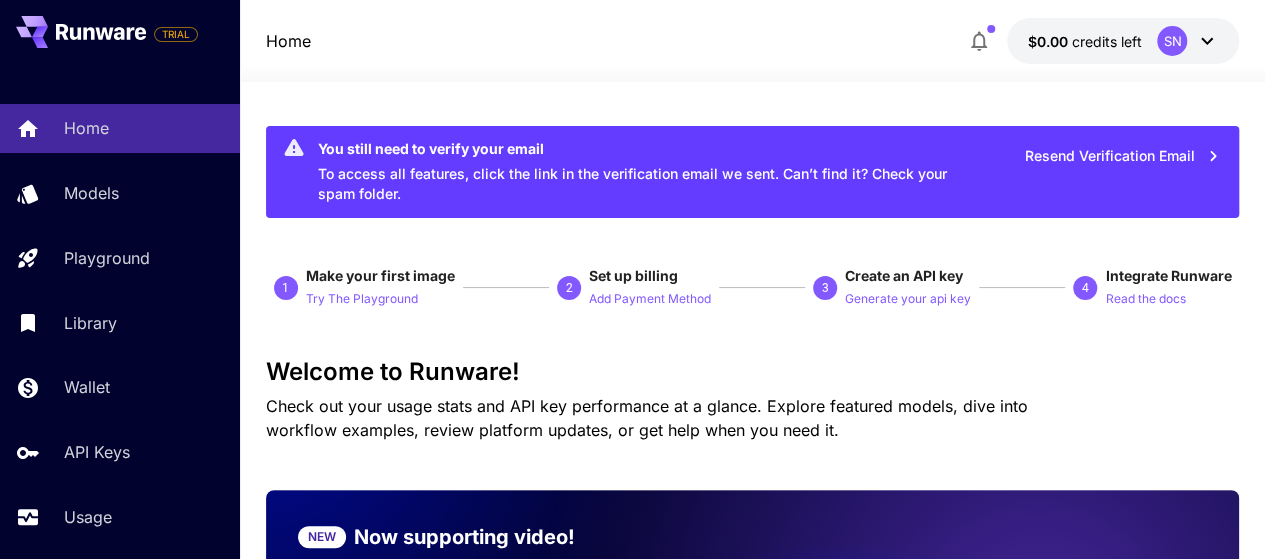 click on "You still need to verify your email To access all features, click the link in the verification email we sent. Can’t find it? Check your spam folder." at bounding box center [642, 172] 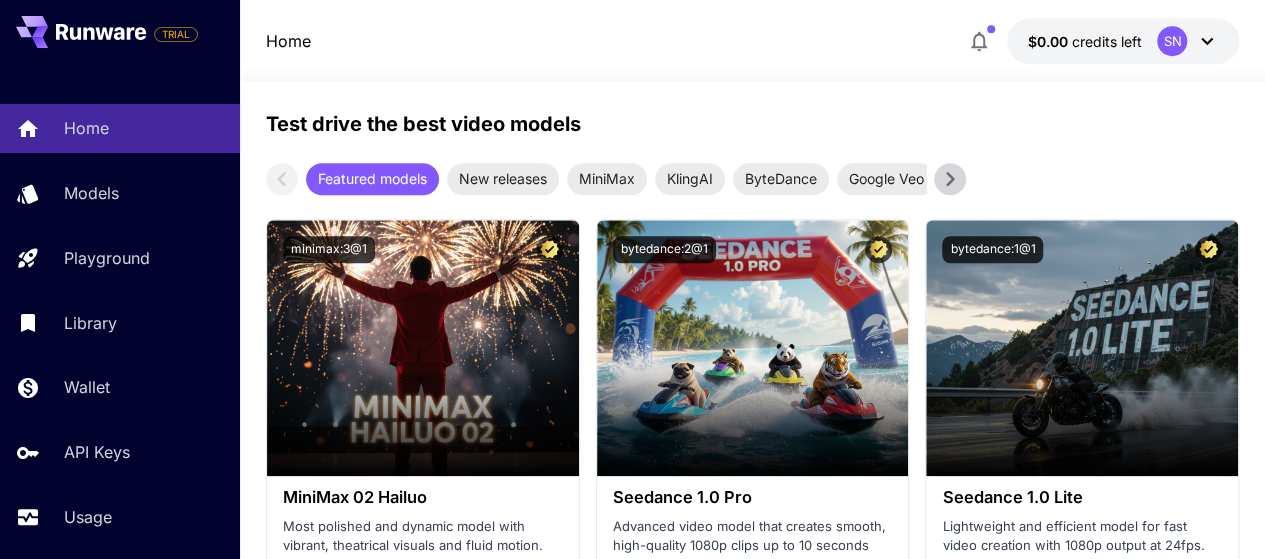 scroll, scrollTop: 0, scrollLeft: 0, axis: both 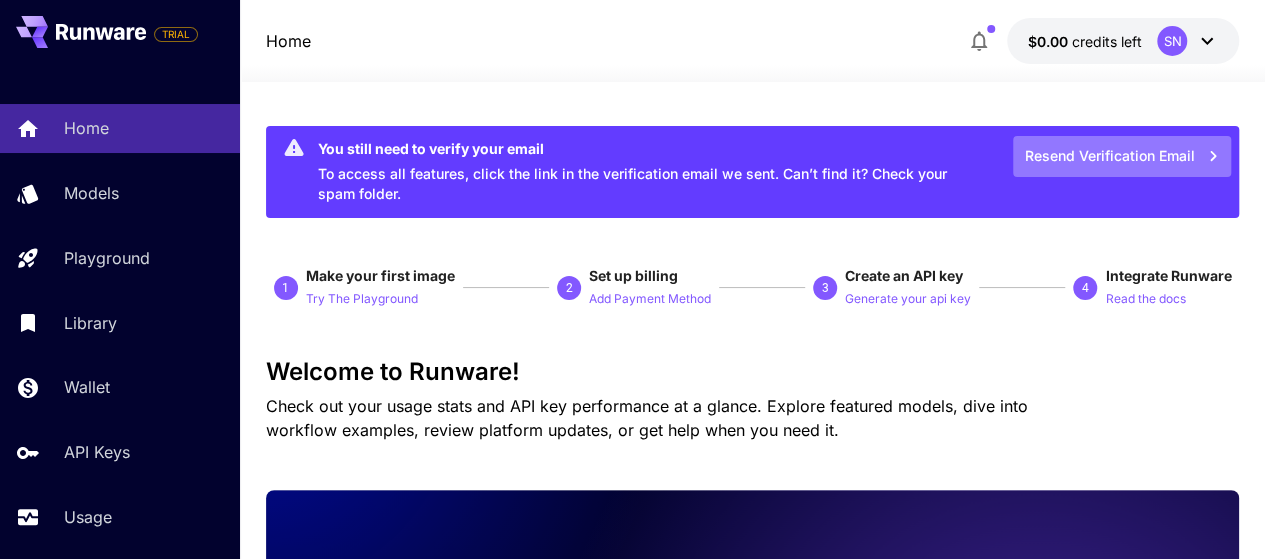 click on "Resend Verification Email" at bounding box center [1122, 156] 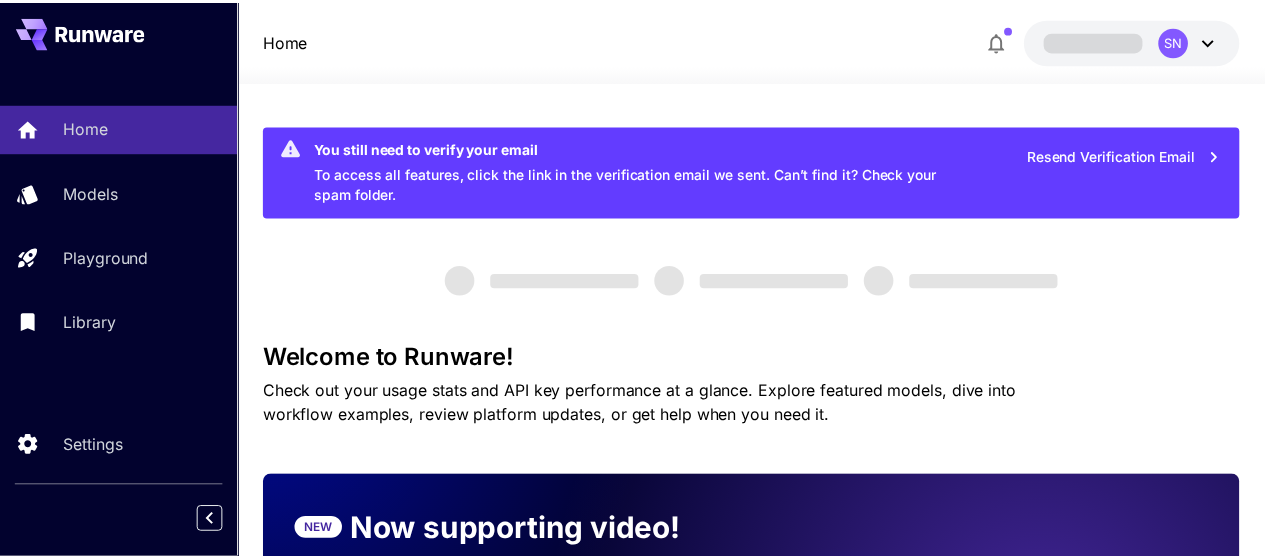 scroll, scrollTop: 0, scrollLeft: 0, axis: both 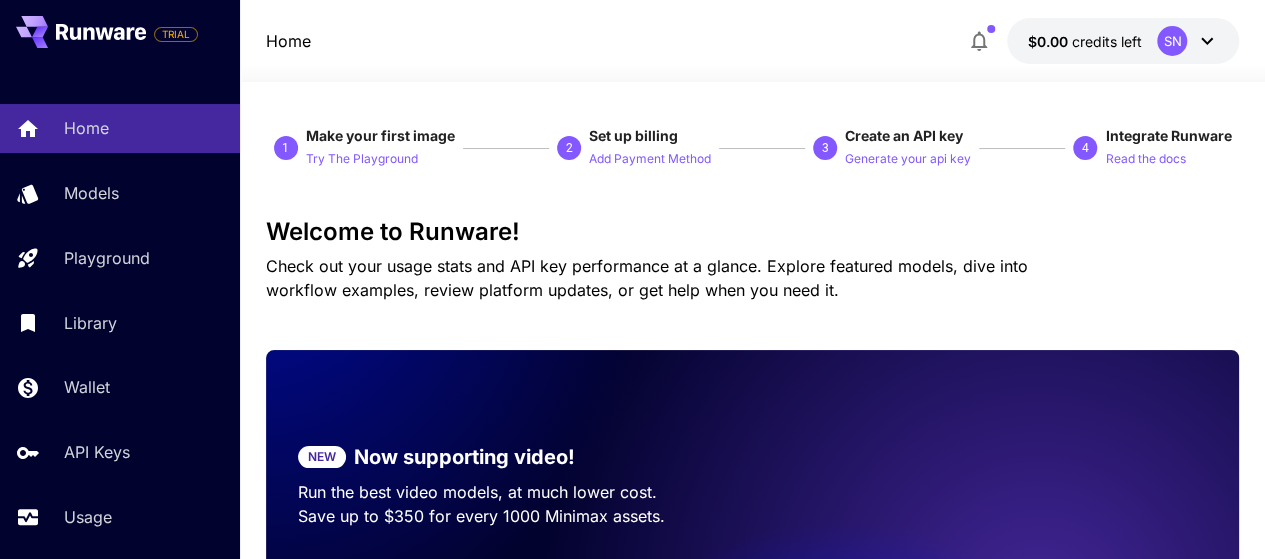 click 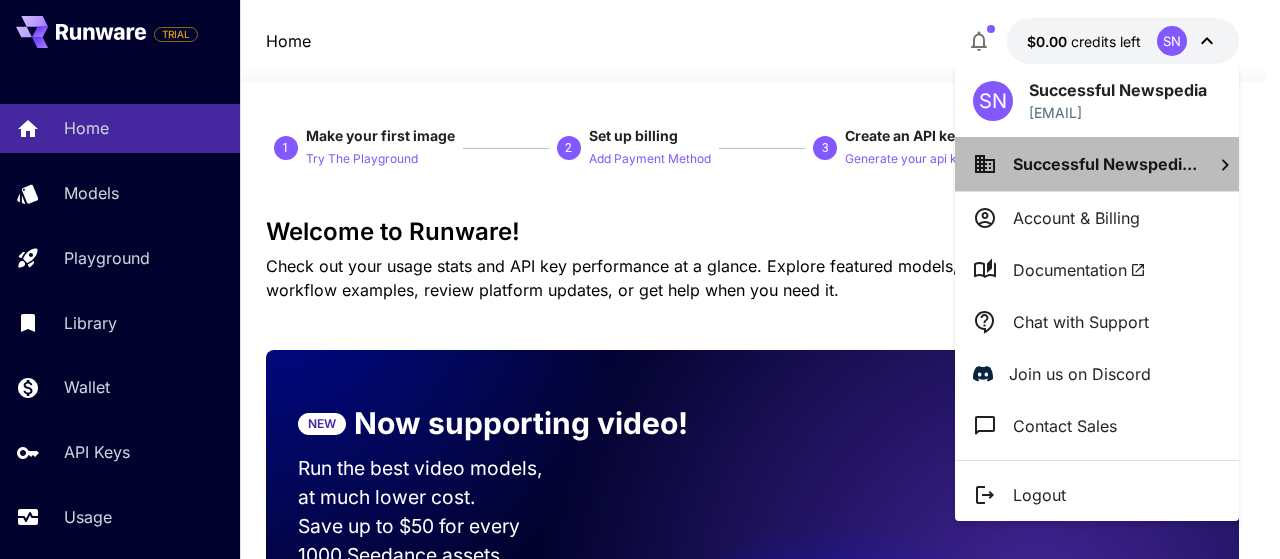 click on "Successful Newspedi..." at bounding box center [1105, 164] 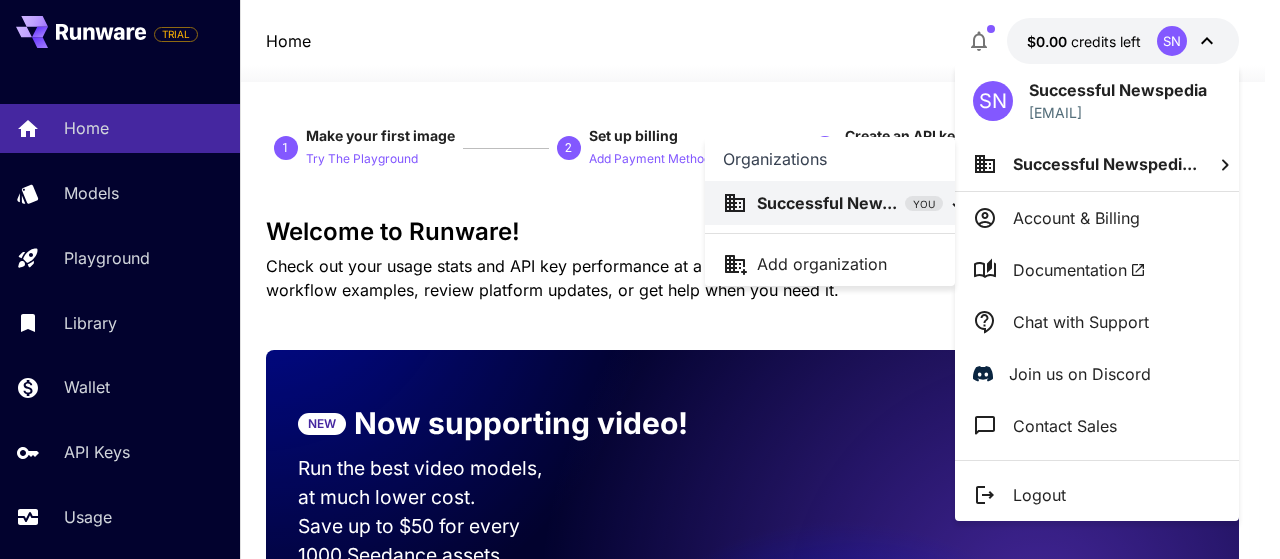 click at bounding box center [640, 279] 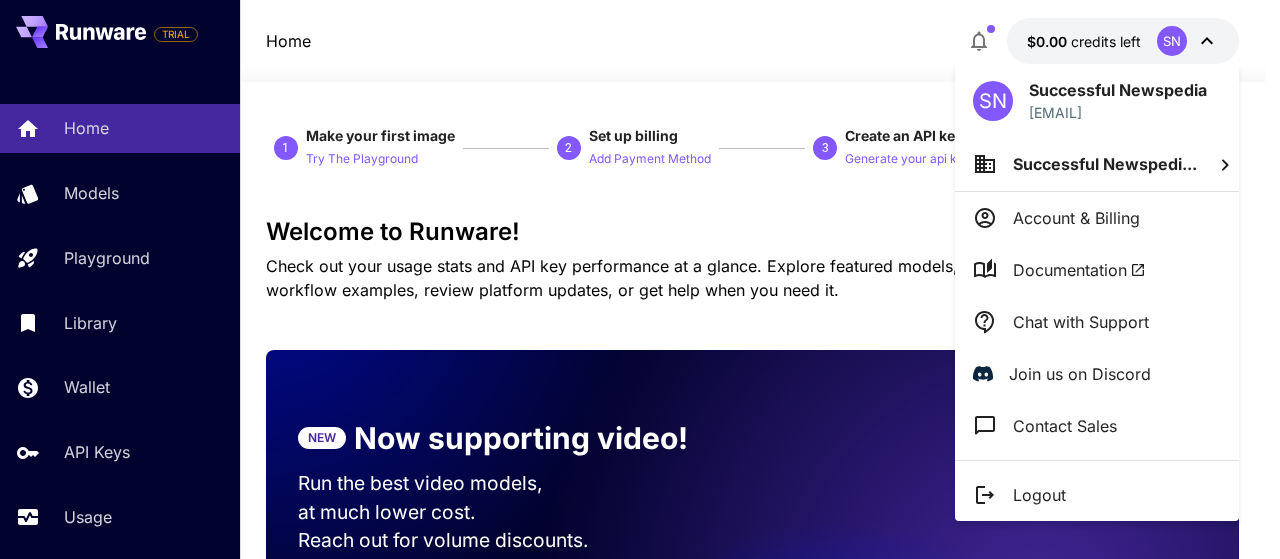 click at bounding box center [640, 279] 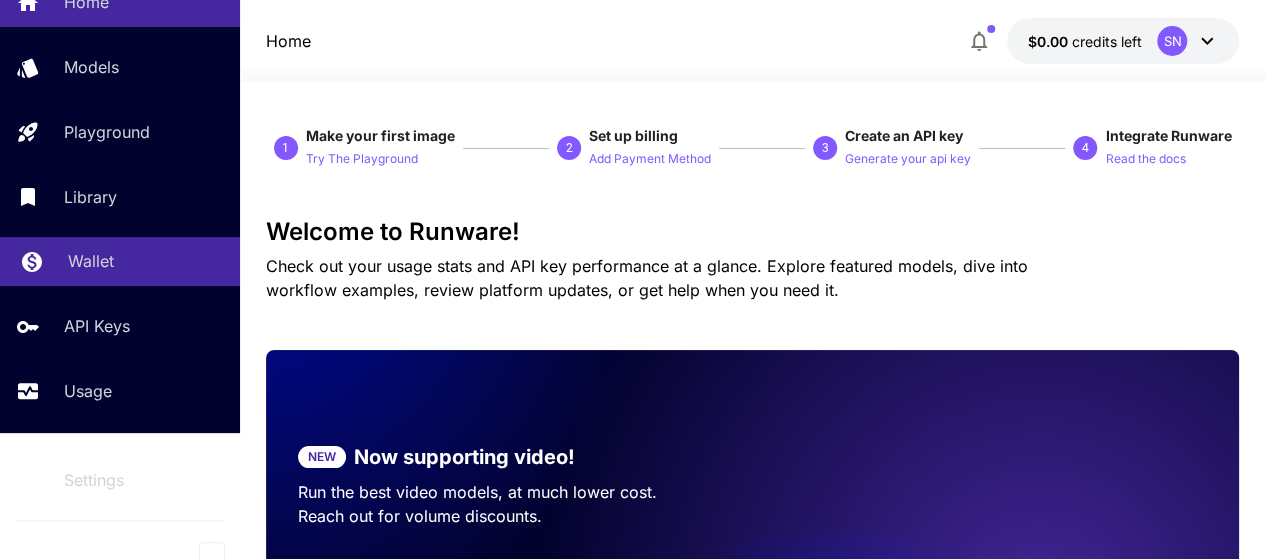 scroll, scrollTop: 141, scrollLeft: 0, axis: vertical 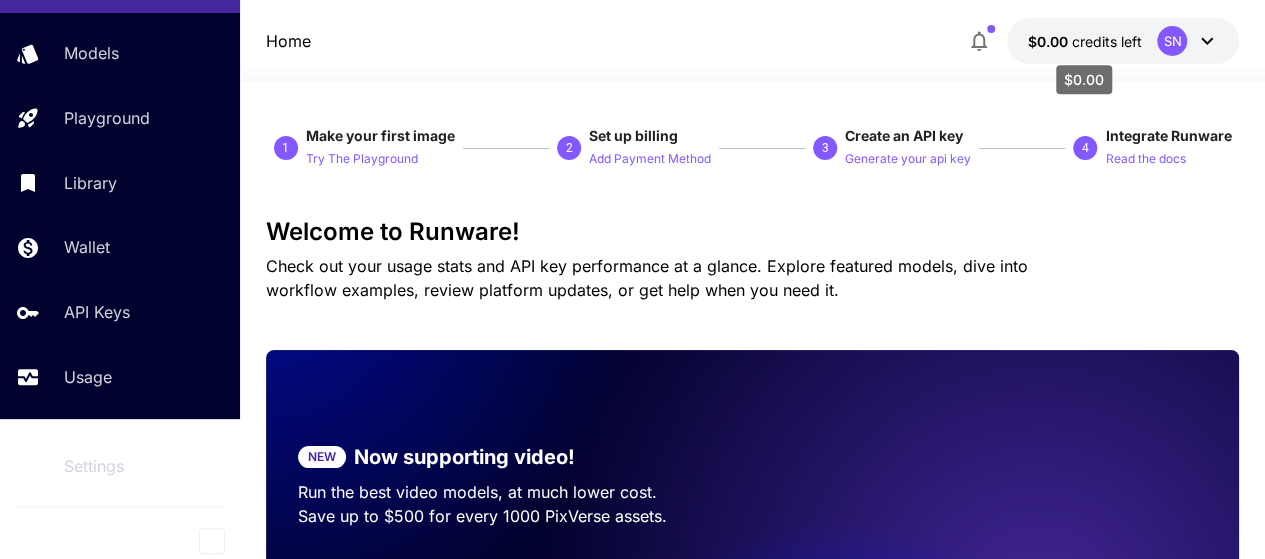 click on "credits left" at bounding box center (1106, 41) 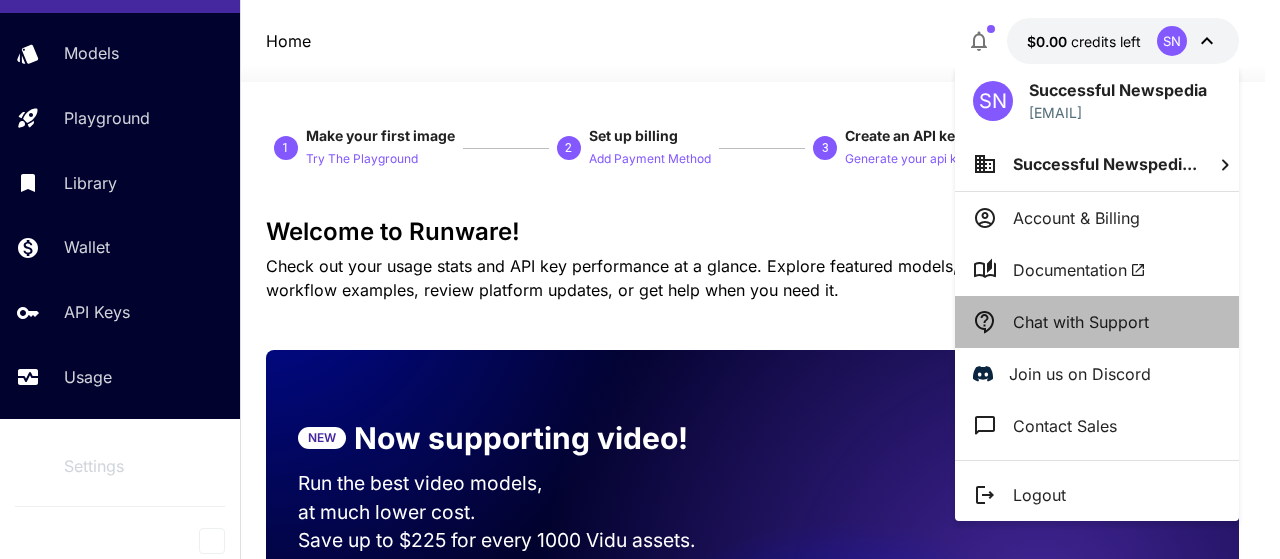 click on "Chat with Support" at bounding box center (1097, 322) 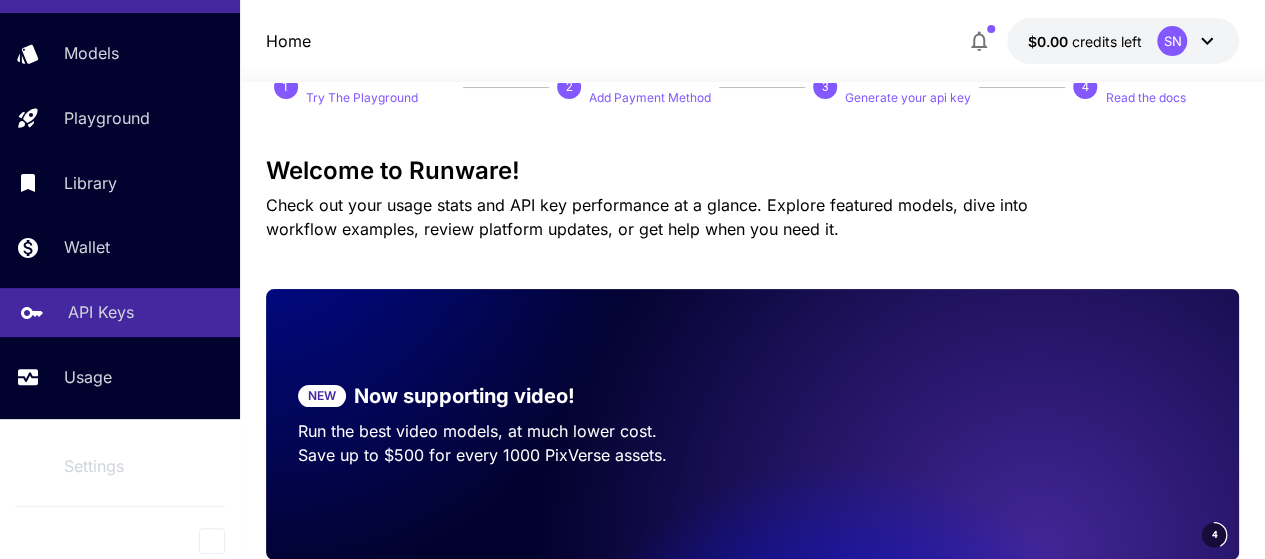 scroll, scrollTop: 0, scrollLeft: 0, axis: both 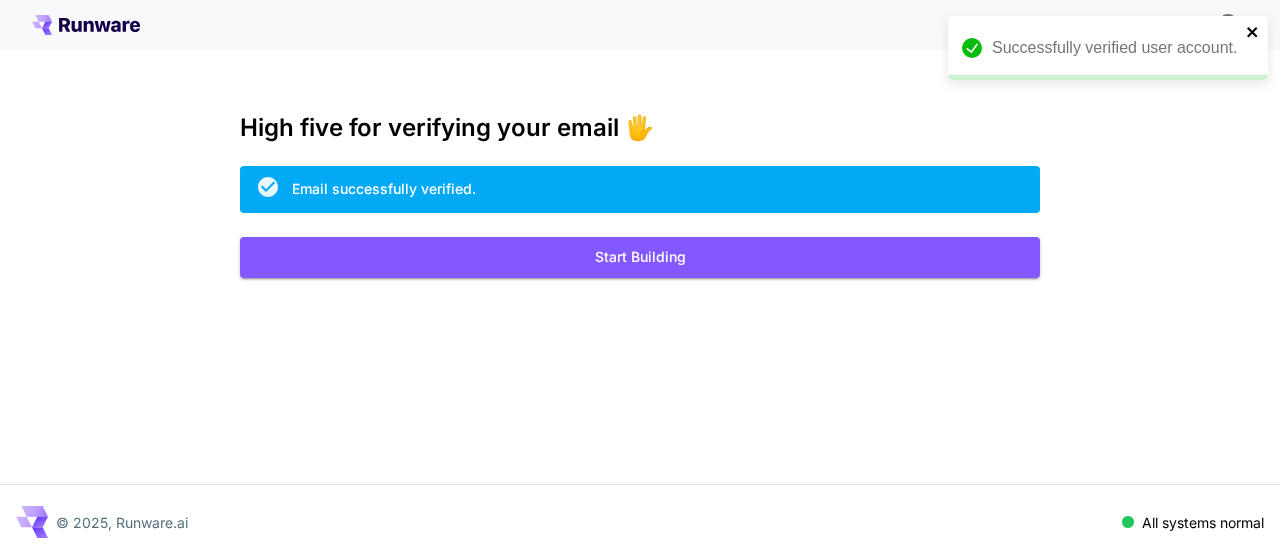 click 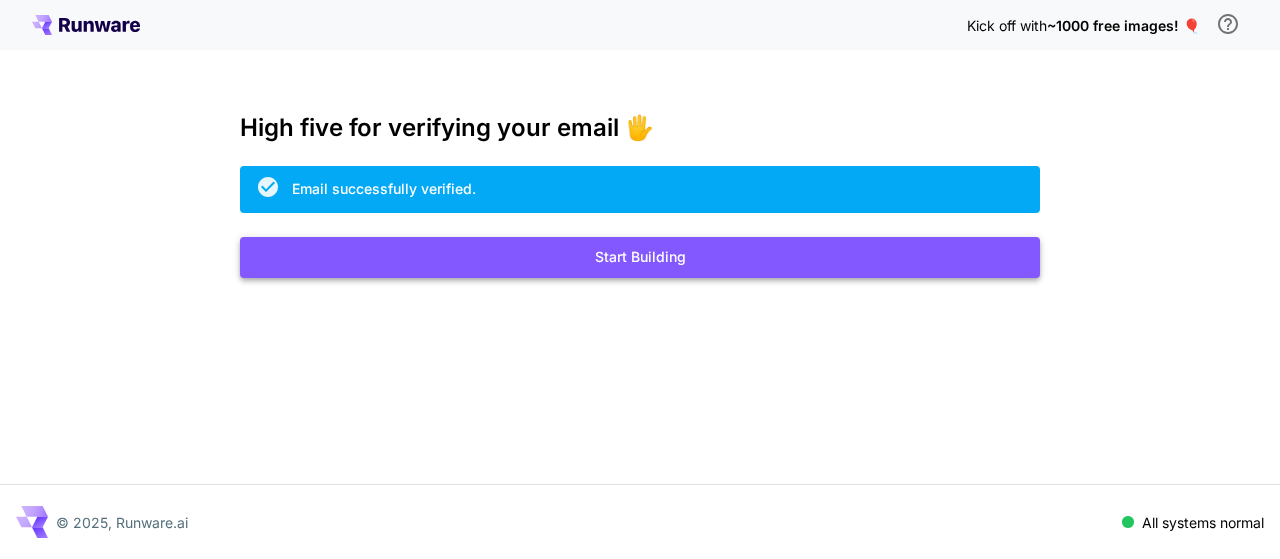 click on "Start Building" at bounding box center [640, 257] 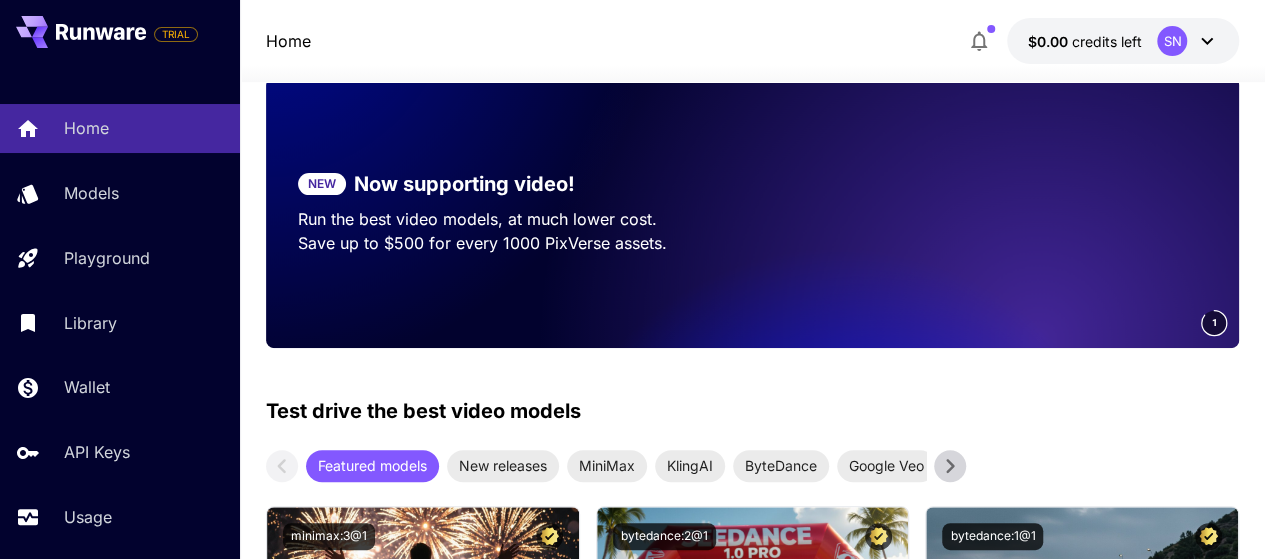 scroll, scrollTop: 0, scrollLeft: 0, axis: both 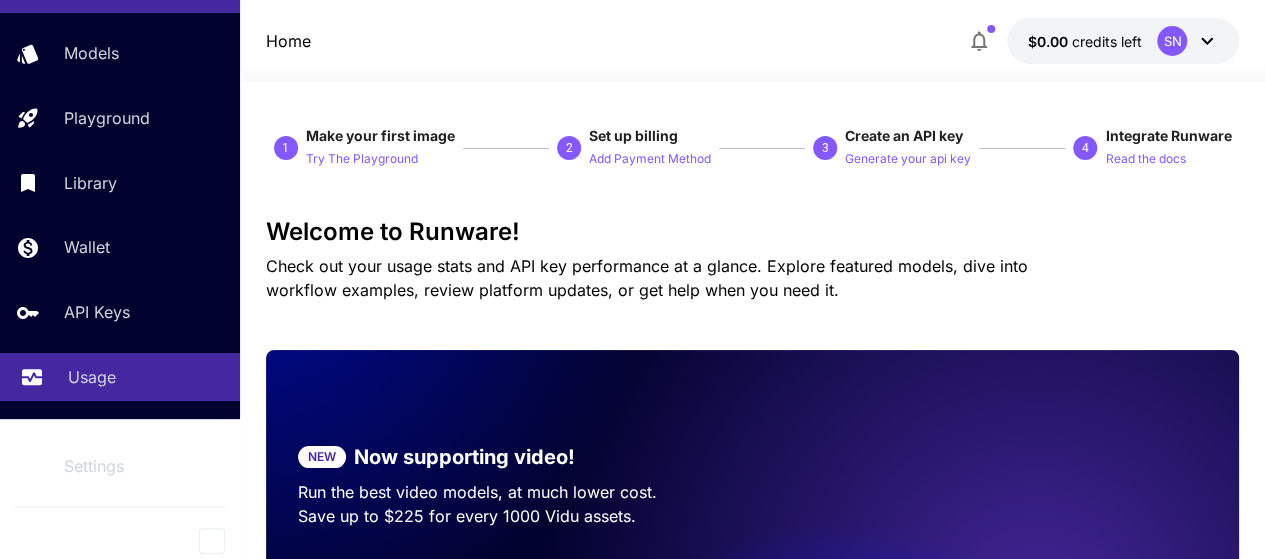 click on "Usage" at bounding box center [92, 377] 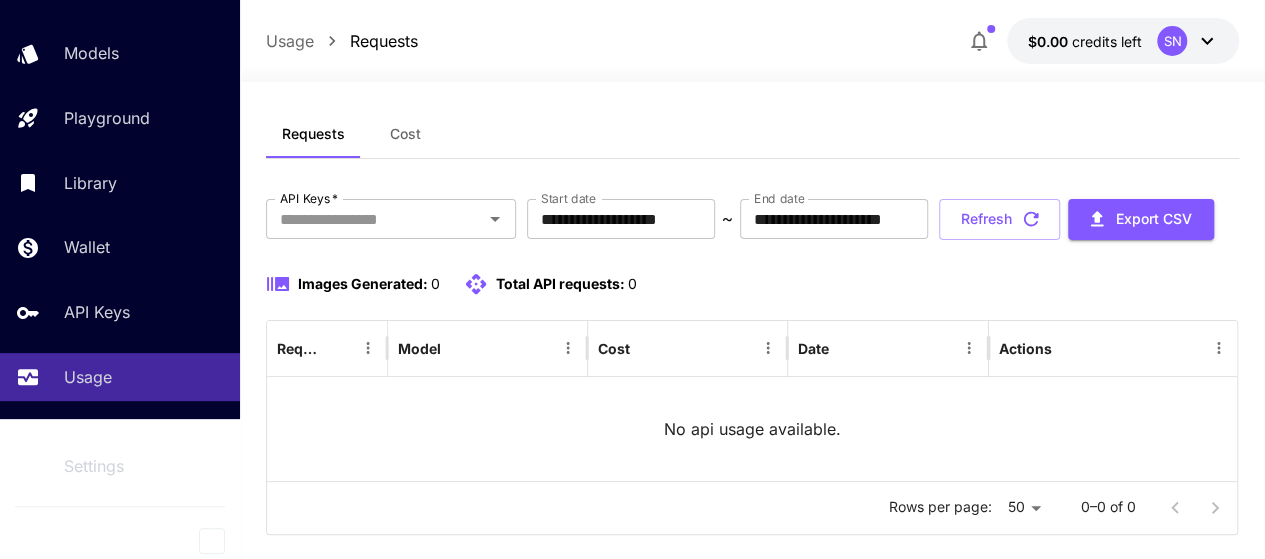 scroll, scrollTop: 0, scrollLeft: 0, axis: both 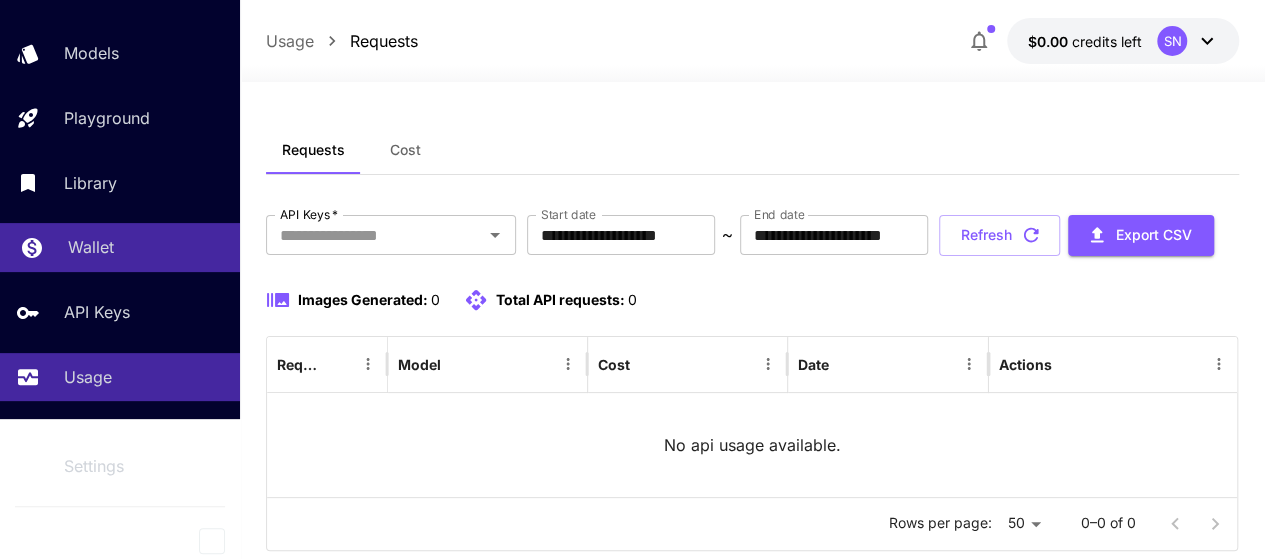 click on "Wallet" at bounding box center (91, 247) 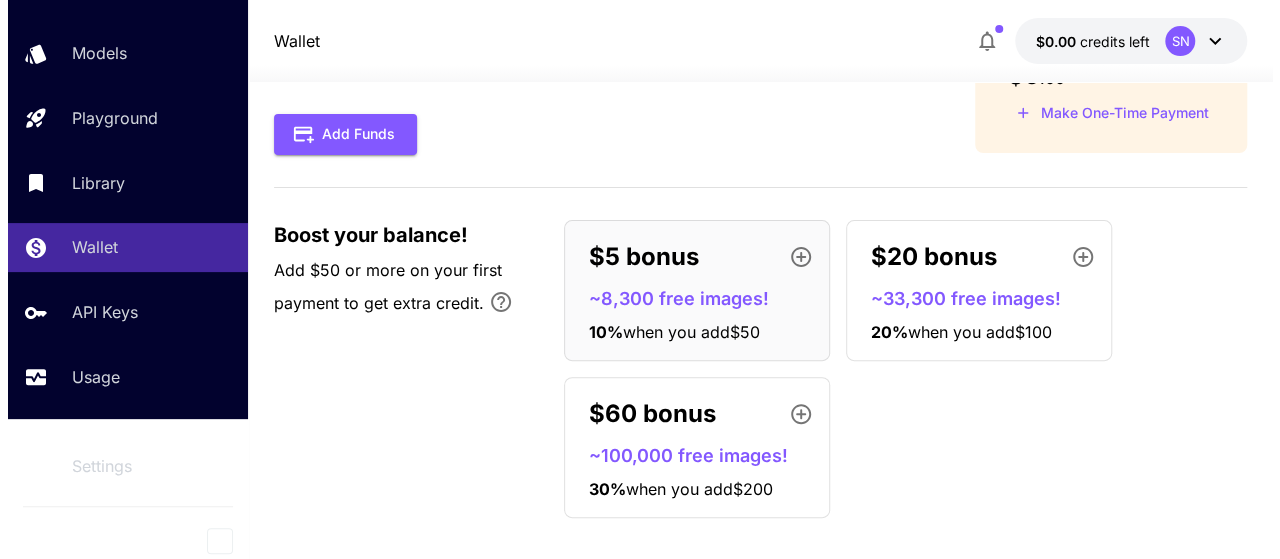 scroll, scrollTop: 144, scrollLeft: 0, axis: vertical 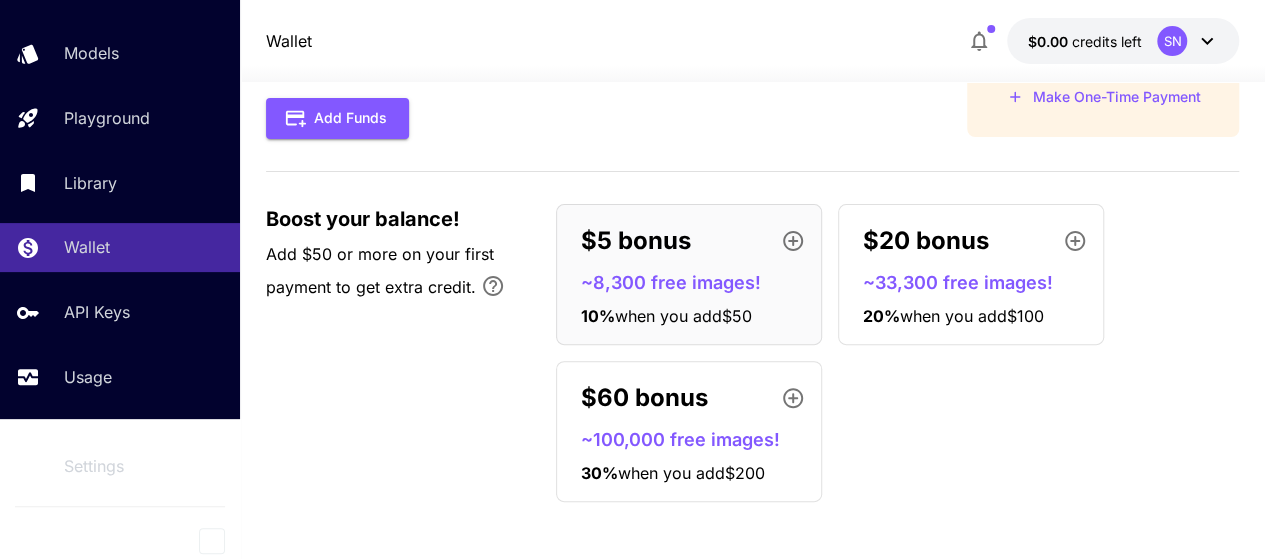 click on "$5 bonus" at bounding box center [636, 241] 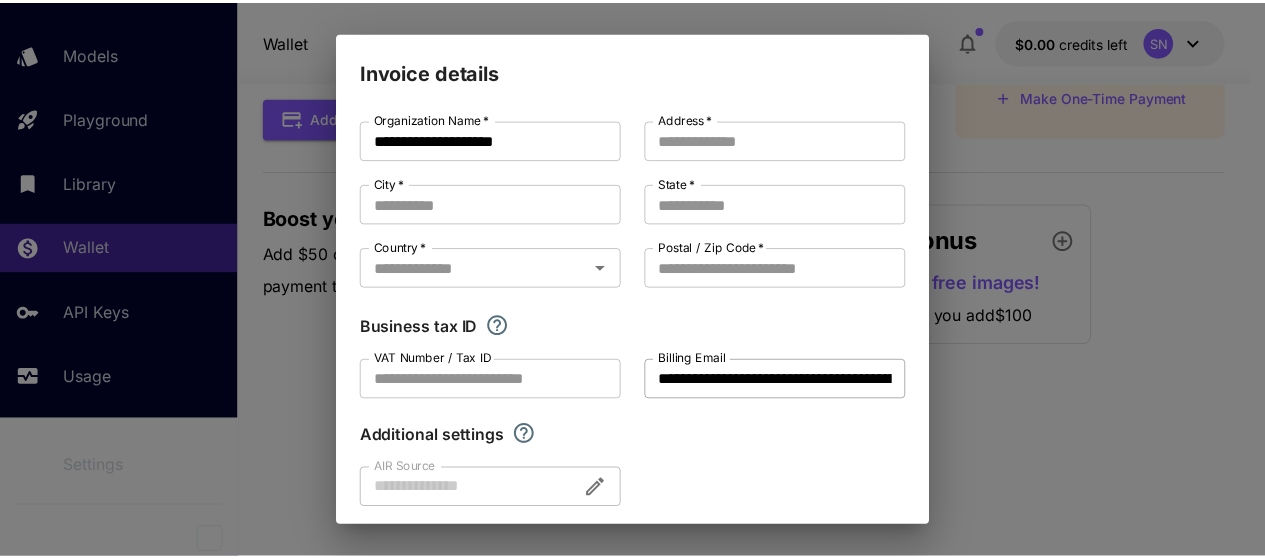 scroll, scrollTop: 82, scrollLeft: 0, axis: vertical 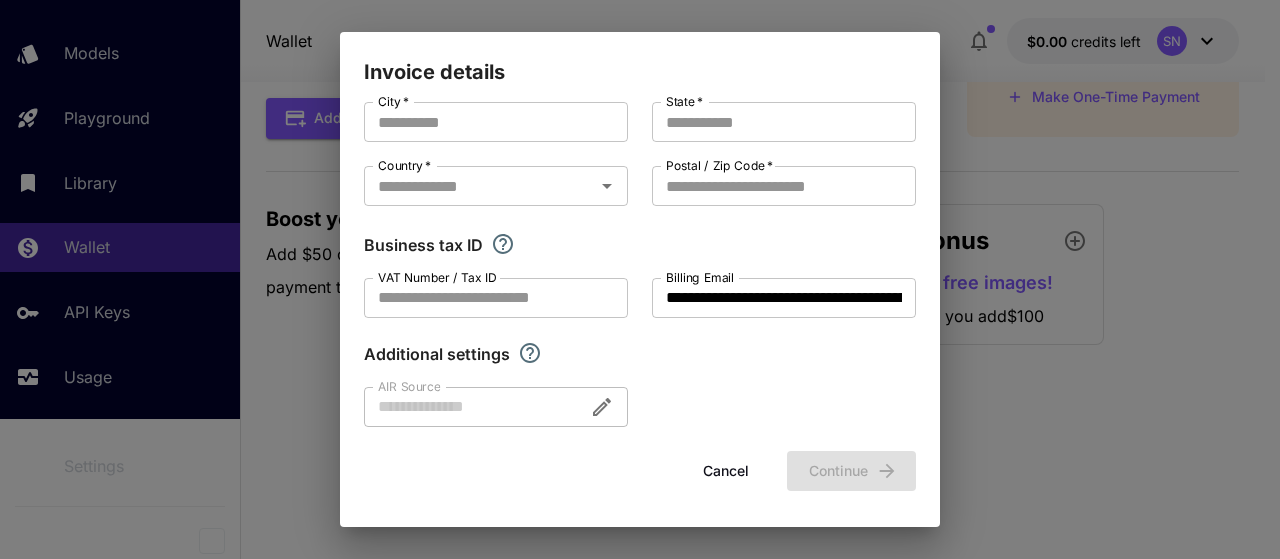 click on "Cancel" at bounding box center [726, 471] 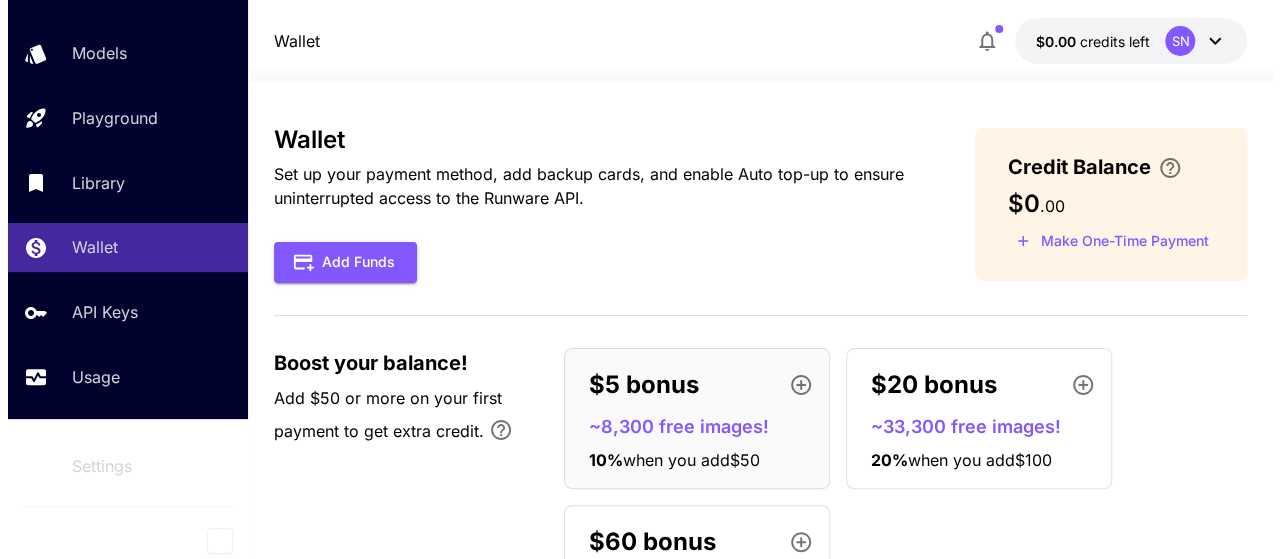 scroll, scrollTop: 144, scrollLeft: 0, axis: vertical 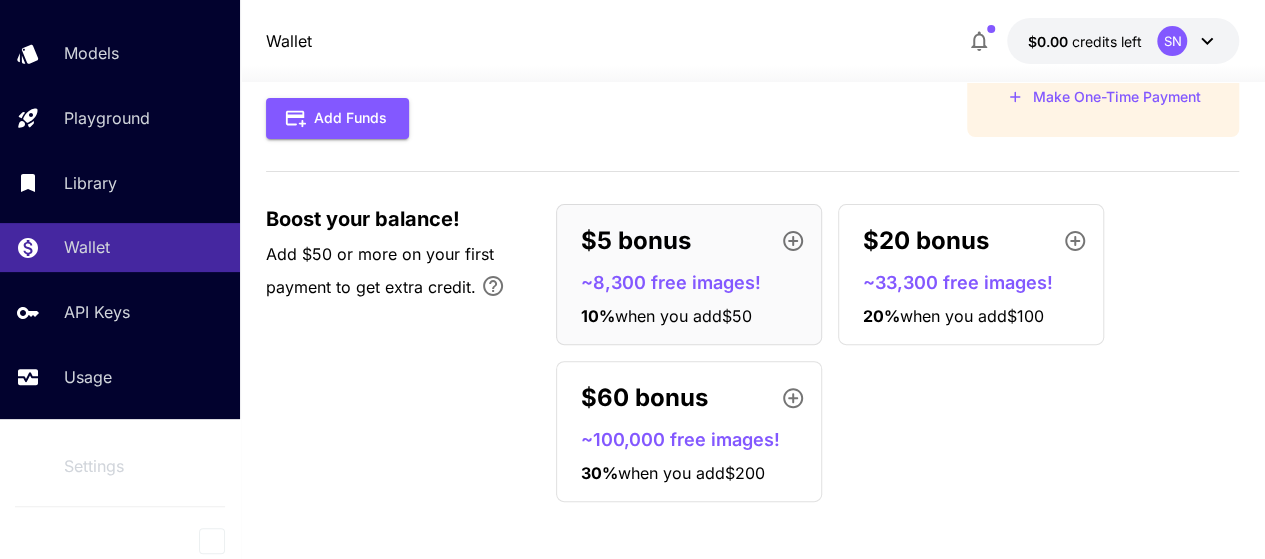 click on "$5 bonus ~8,300 free images!   10 %  when you add  $50" at bounding box center [689, 274] 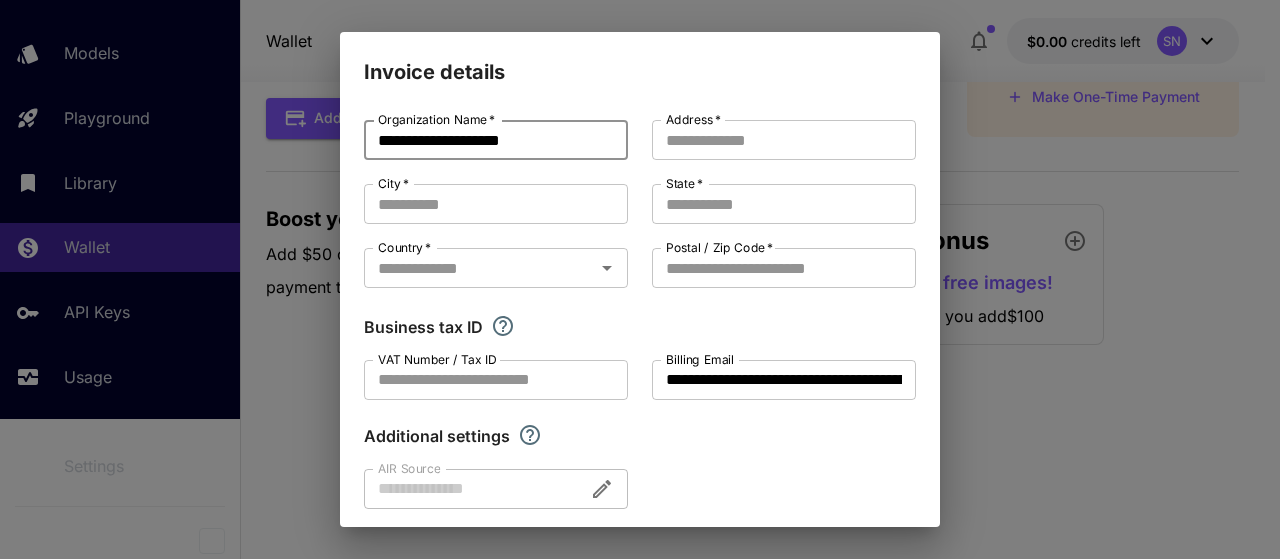 click on "**********" at bounding box center [496, 140] 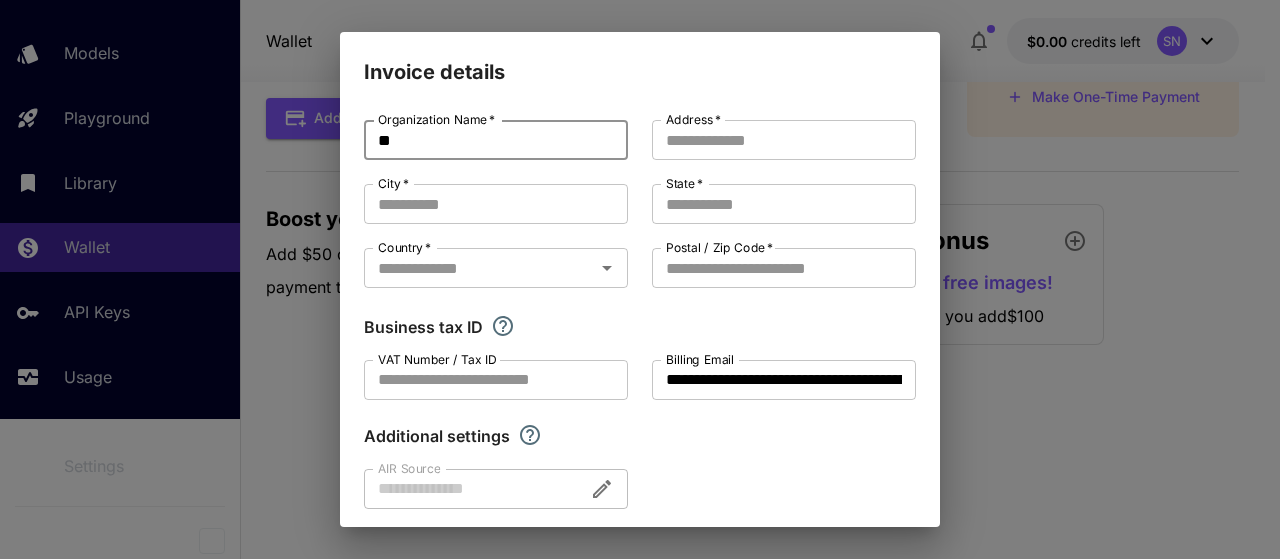 type on "*" 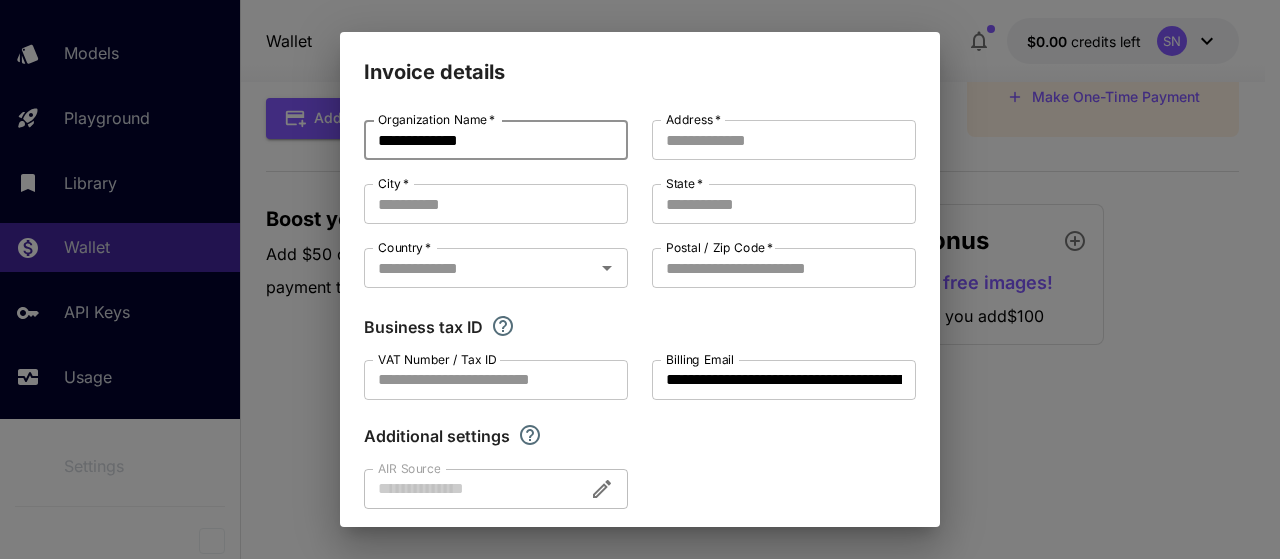 type on "**********" 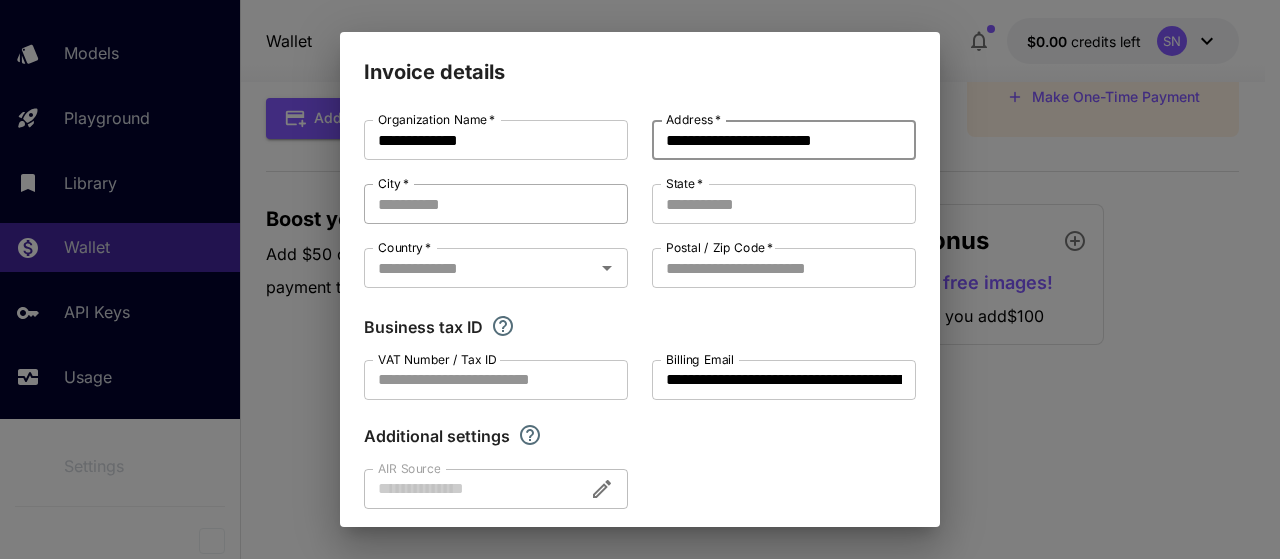 type on "**********" 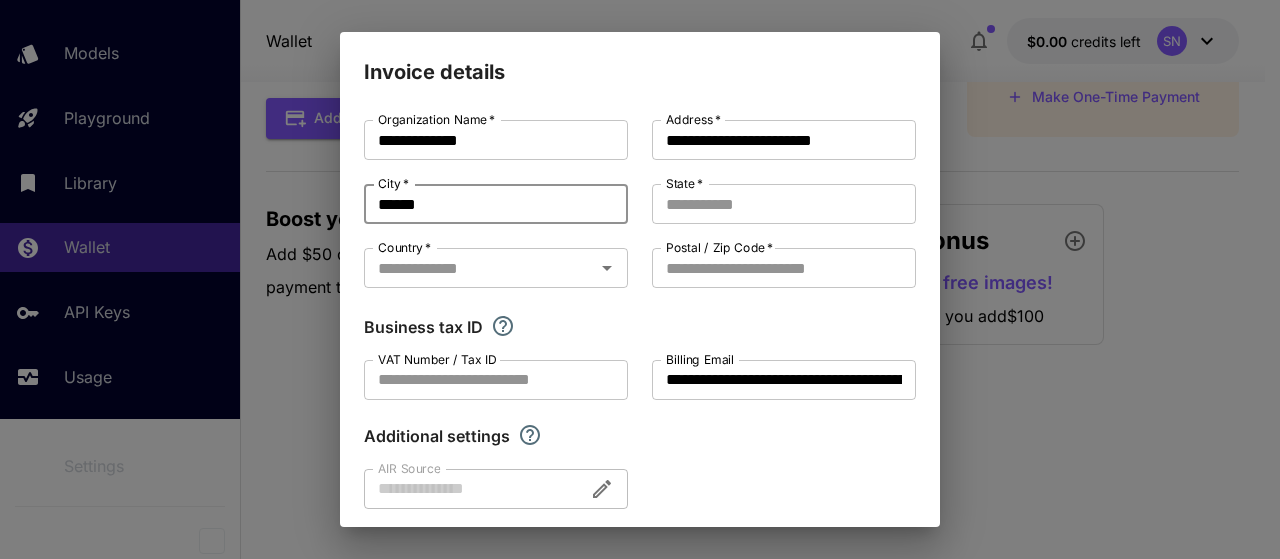 type on "******" 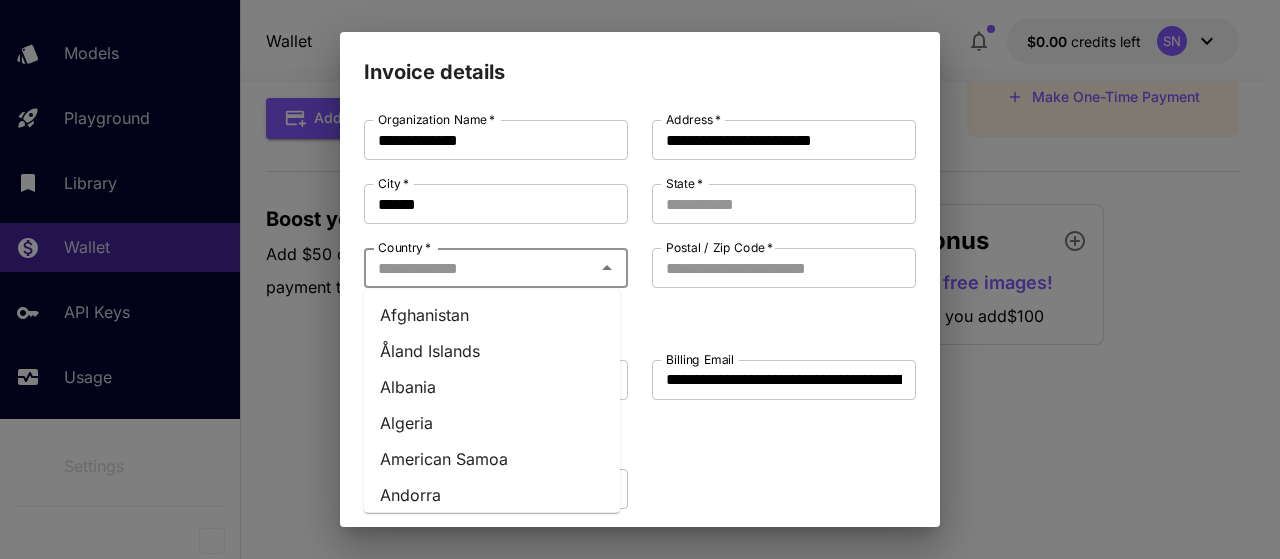 click on "Country   *" at bounding box center [479, 268] 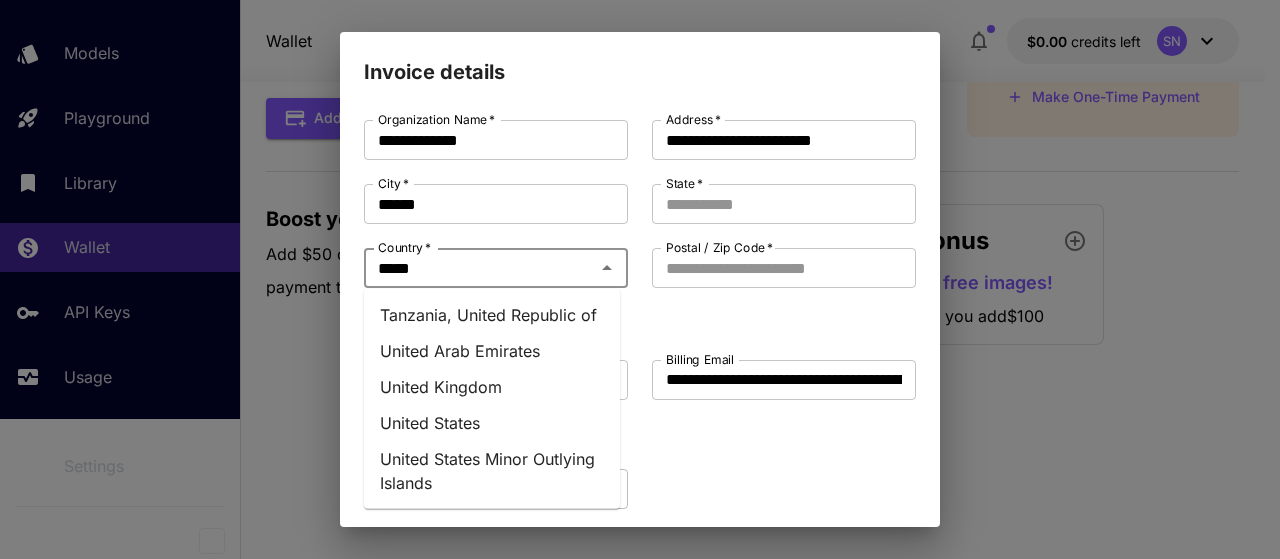 type on "******" 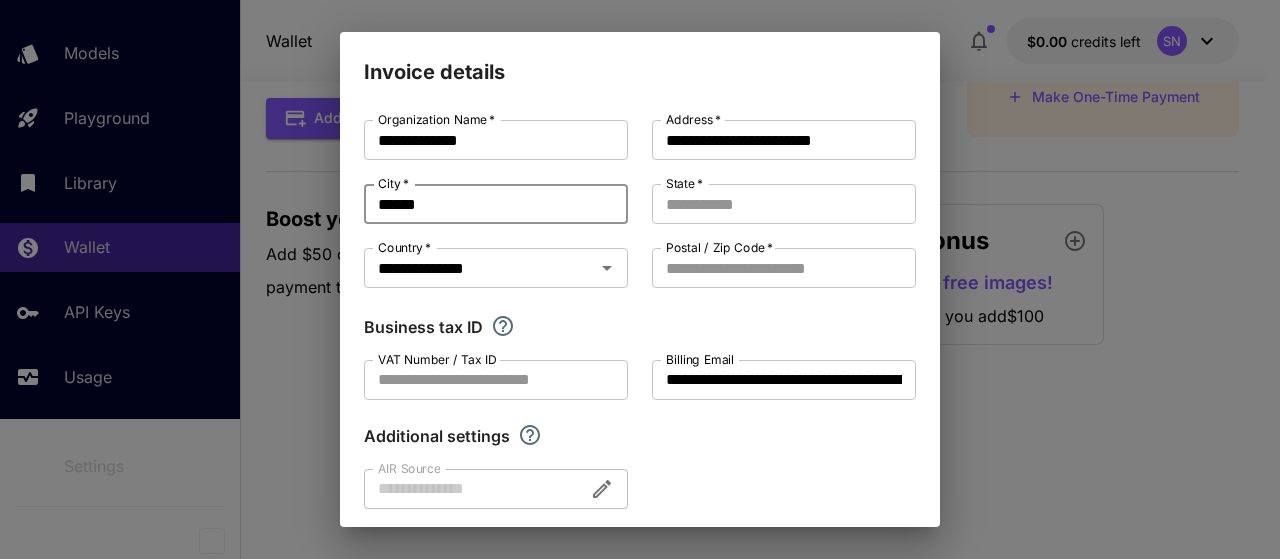 click on "******" at bounding box center (496, 204) 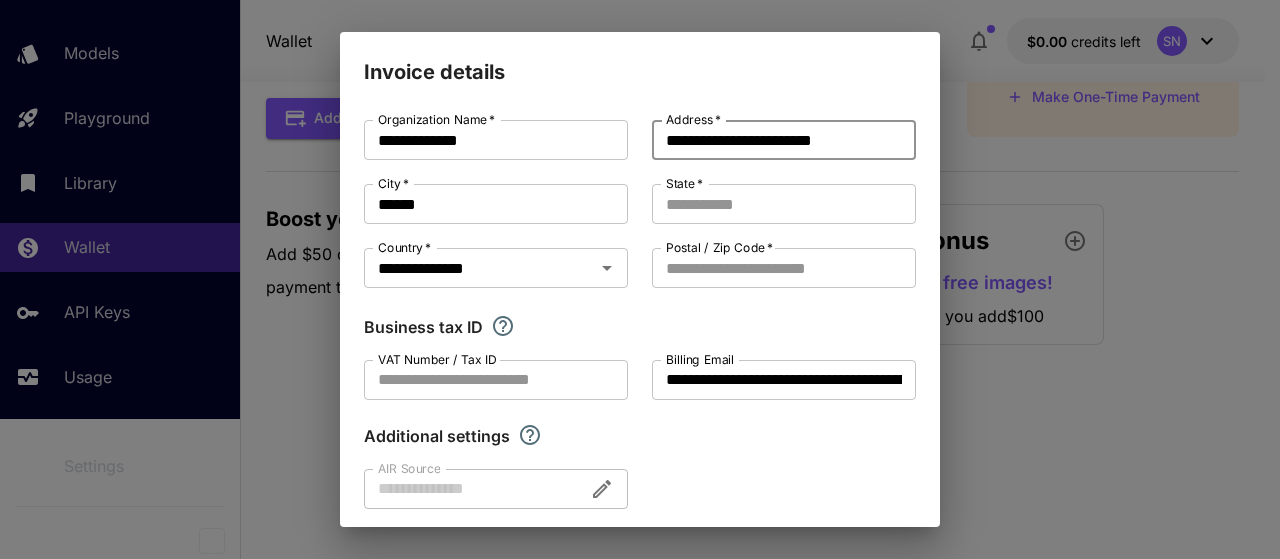 click on "**********" at bounding box center [784, 140] 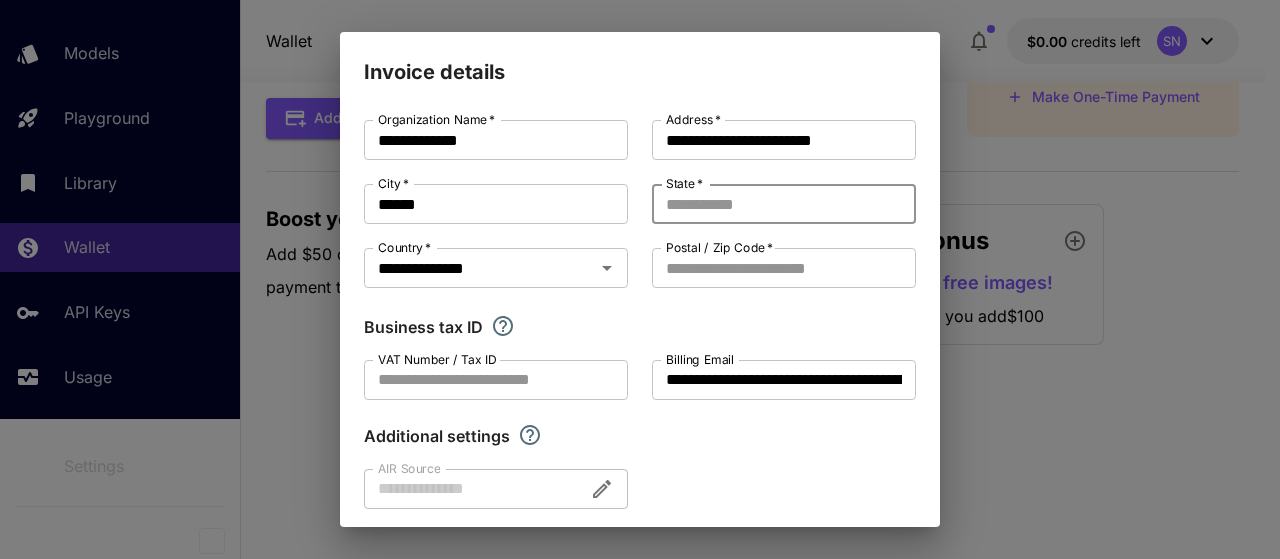 click on "State   *" at bounding box center [784, 204] 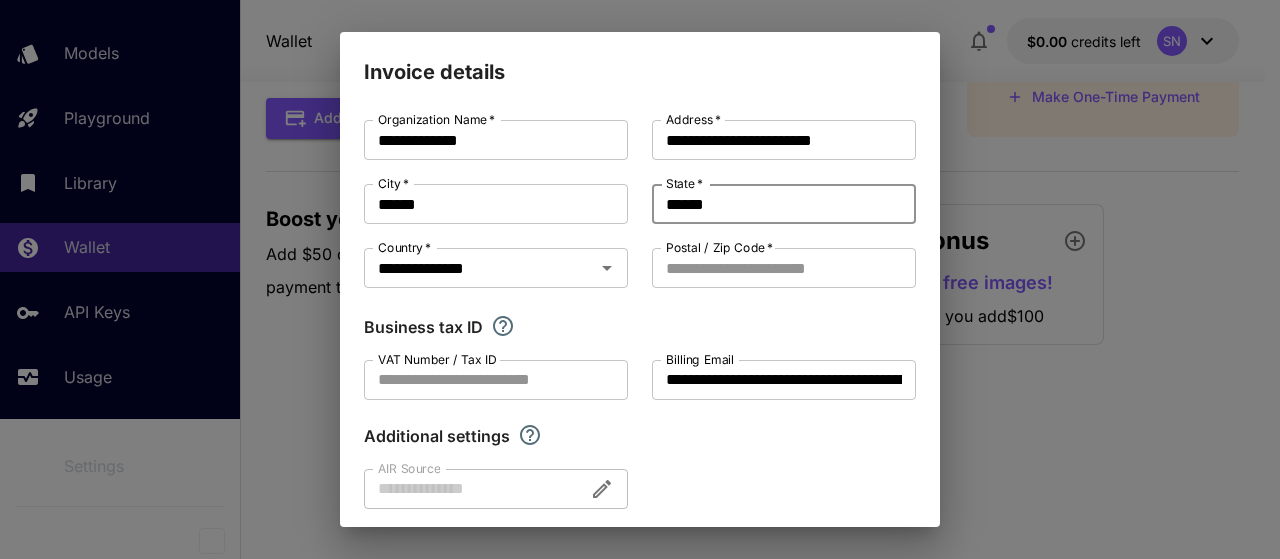 type on "******" 